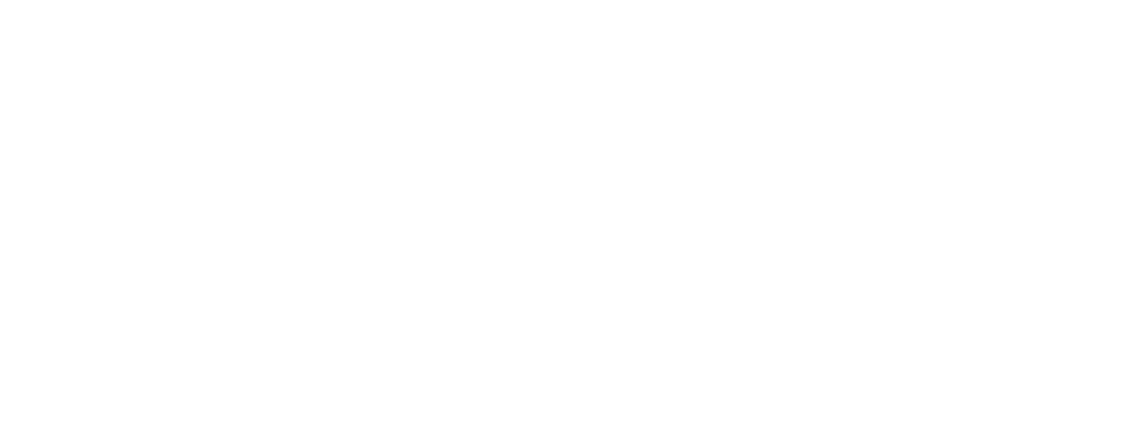 scroll, scrollTop: 0, scrollLeft: 0, axis: both 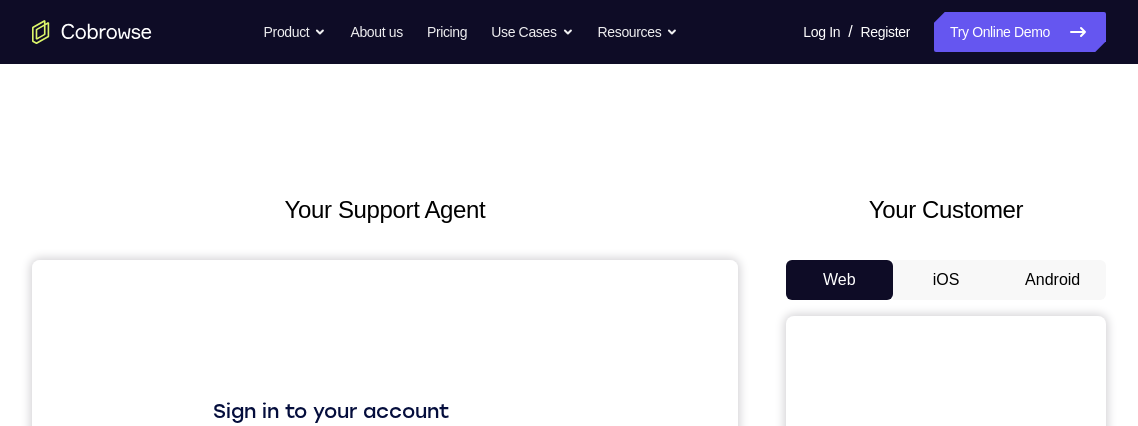click on "Android" at bounding box center [1052, 280] 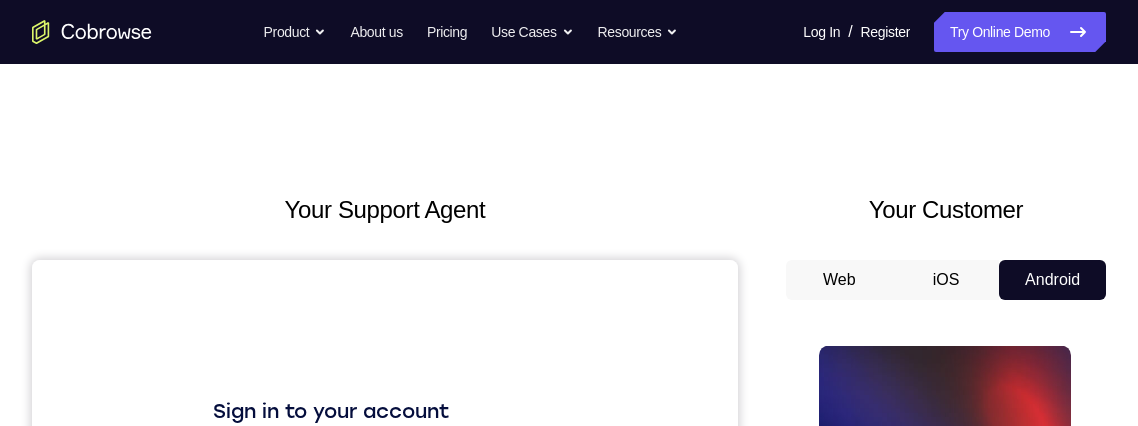 scroll, scrollTop: 221, scrollLeft: 0, axis: vertical 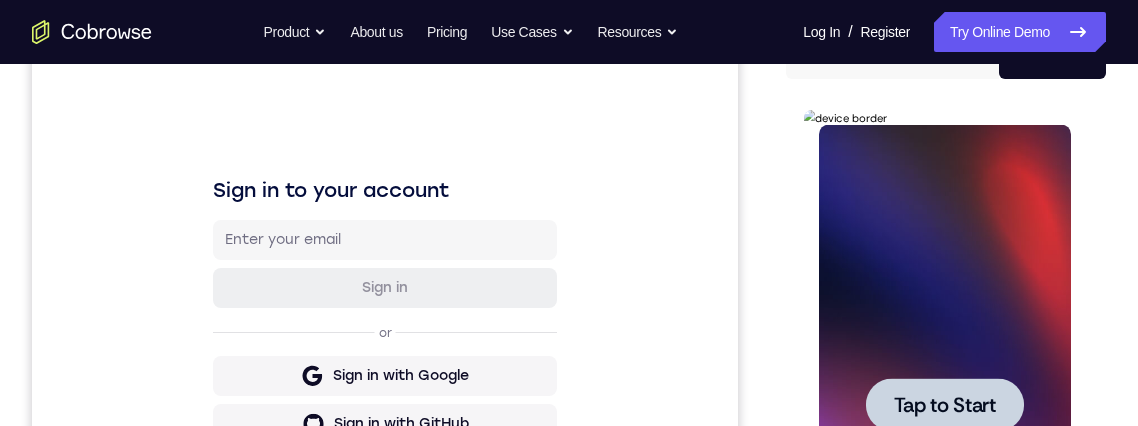 click on "Tap to Start" at bounding box center (944, 405) 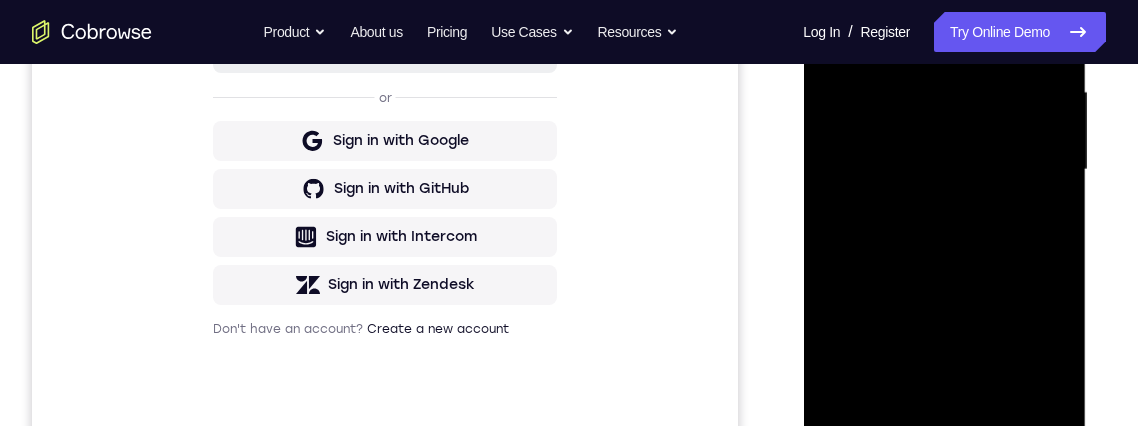 scroll, scrollTop: 542, scrollLeft: 0, axis: vertical 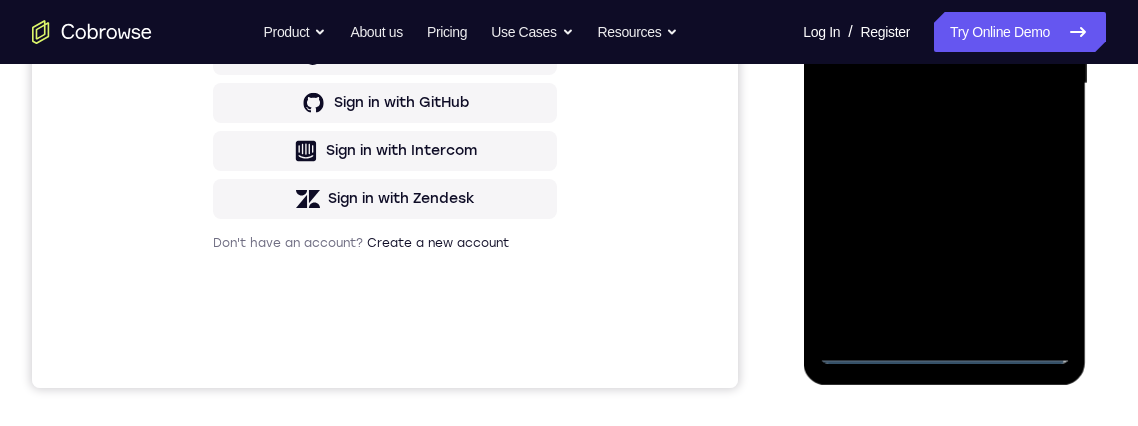 click at bounding box center [944, 84] 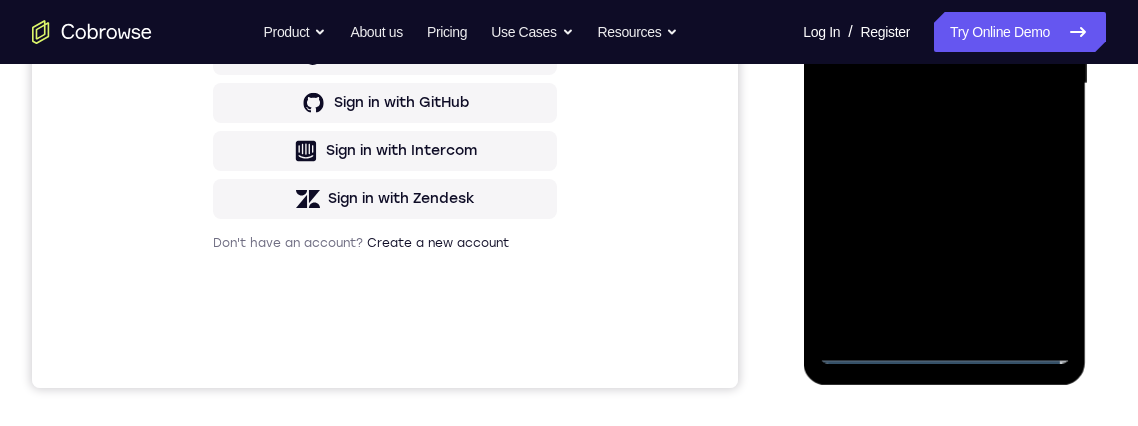click at bounding box center (944, 84) 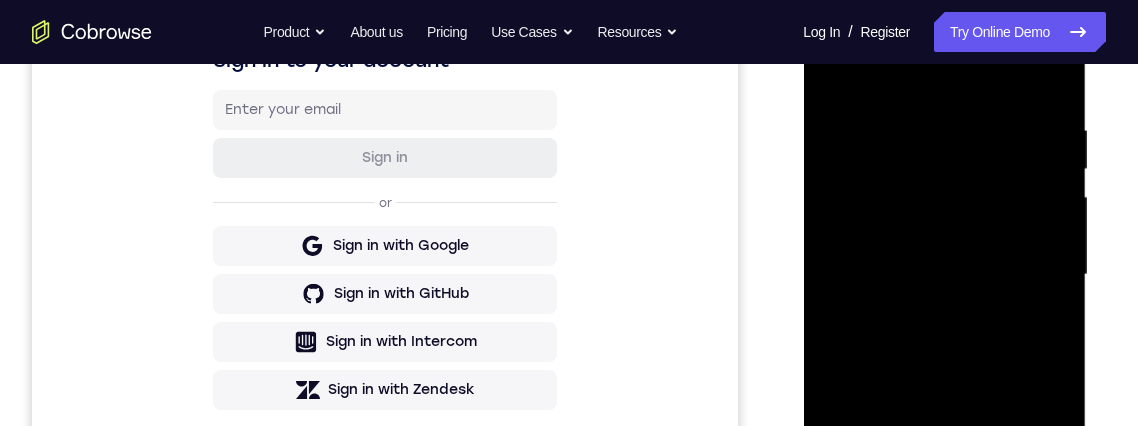 scroll, scrollTop: 314, scrollLeft: 0, axis: vertical 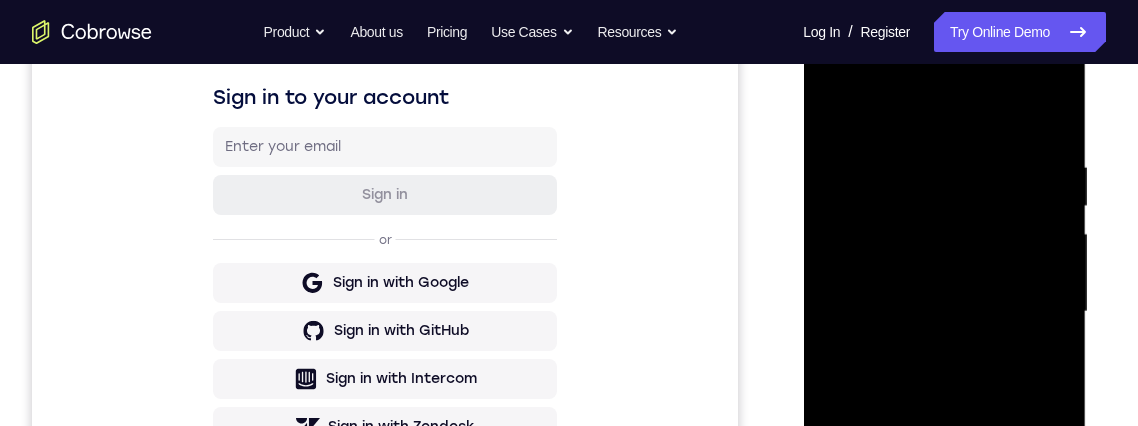 click at bounding box center [944, 312] 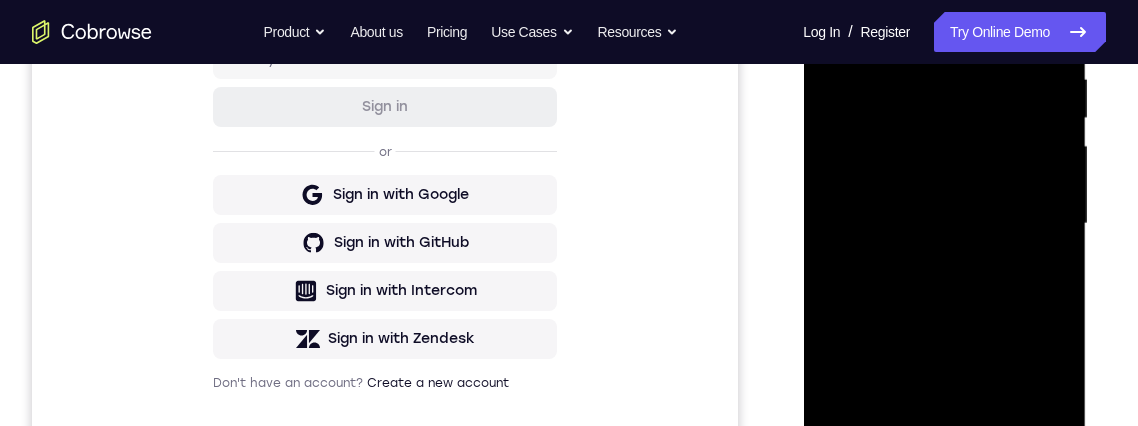 click at bounding box center (944, 224) 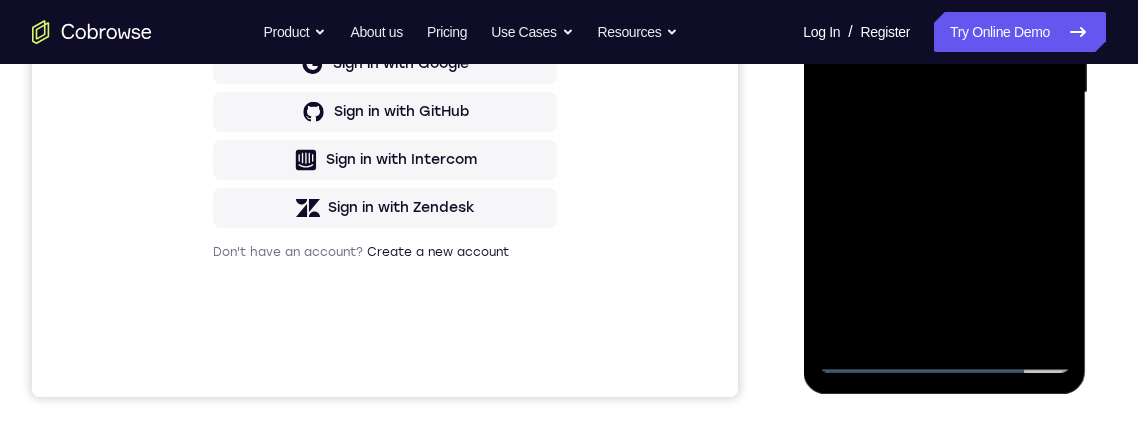 click at bounding box center (944, 93) 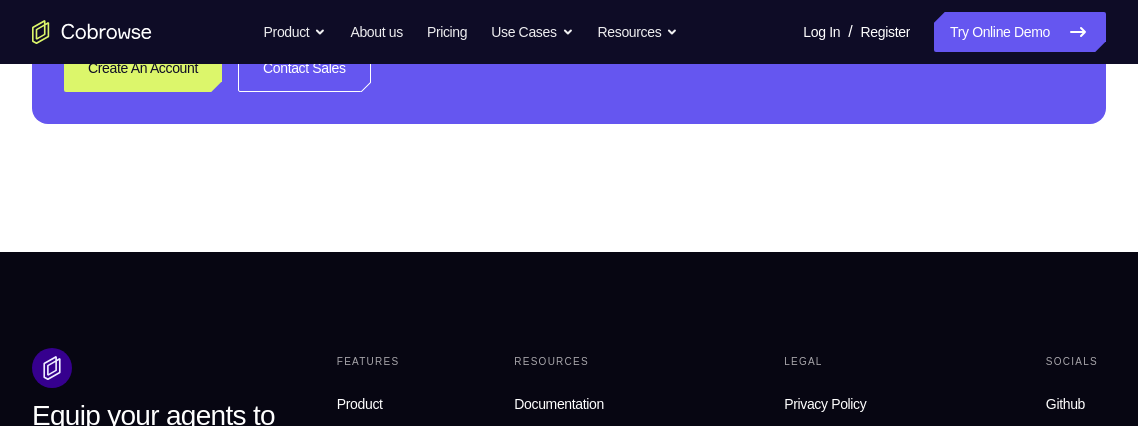 scroll, scrollTop: 434, scrollLeft: 0, axis: vertical 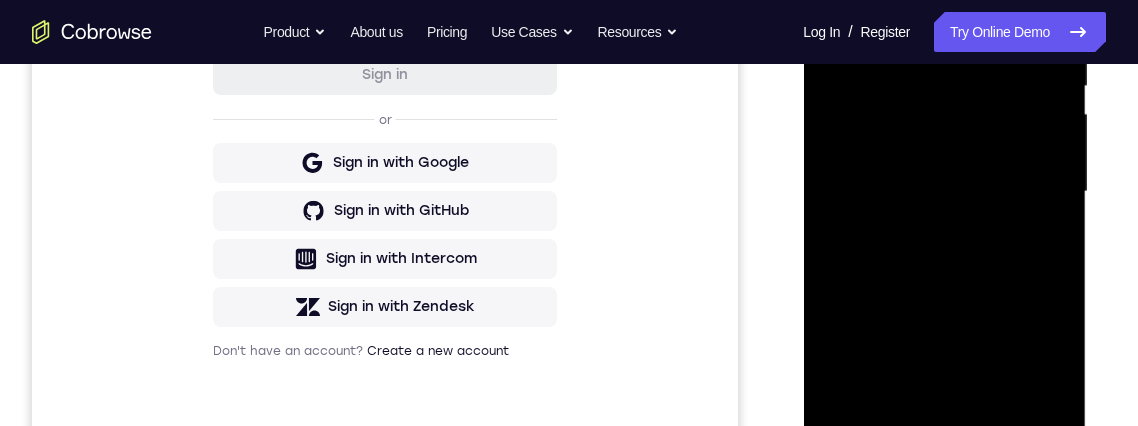 click at bounding box center [944, 192] 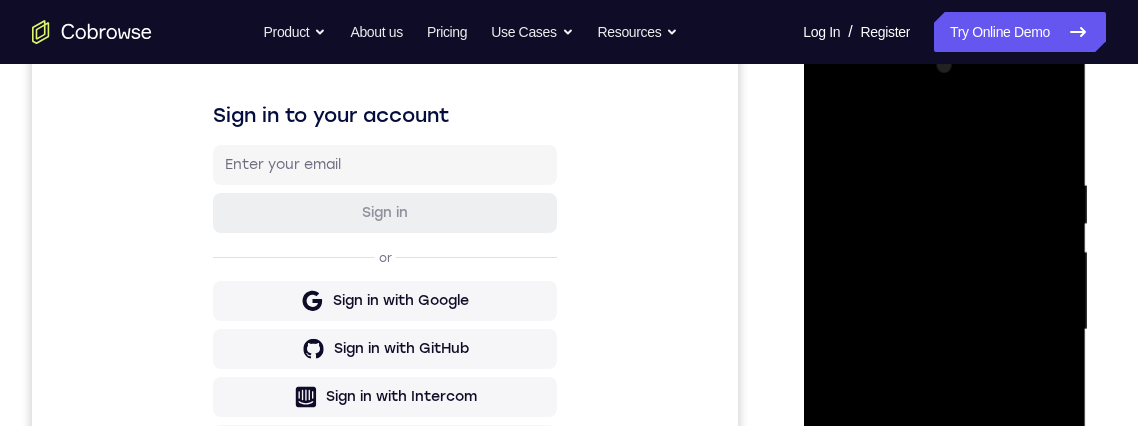 click at bounding box center (944, 330) 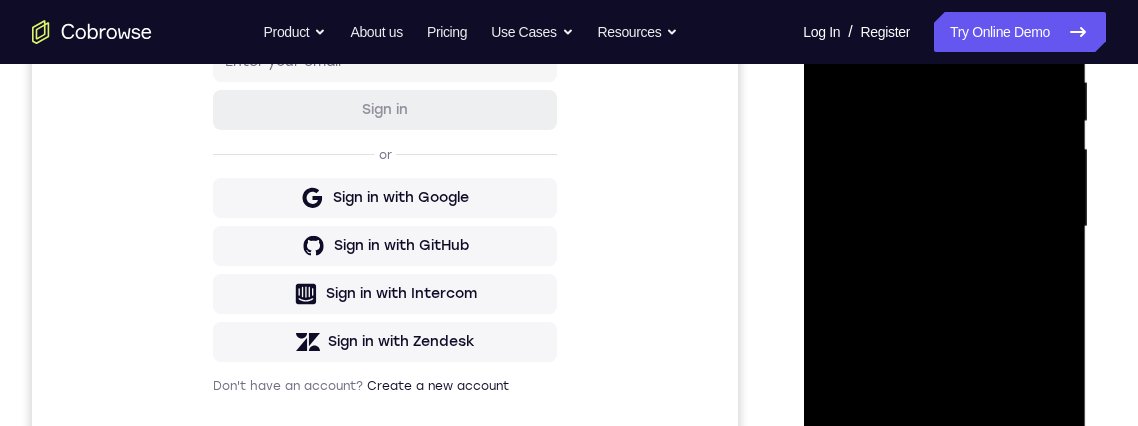 scroll, scrollTop: 428, scrollLeft: 0, axis: vertical 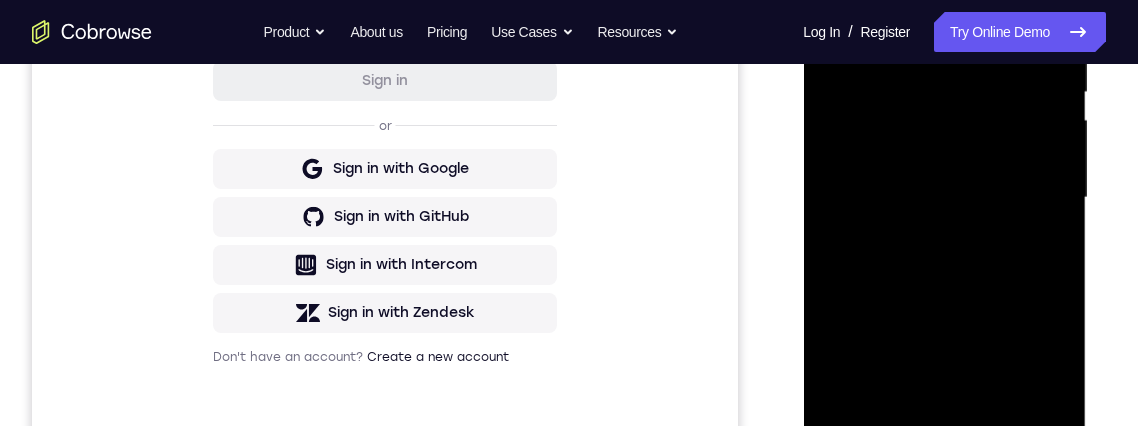 click at bounding box center (944, 198) 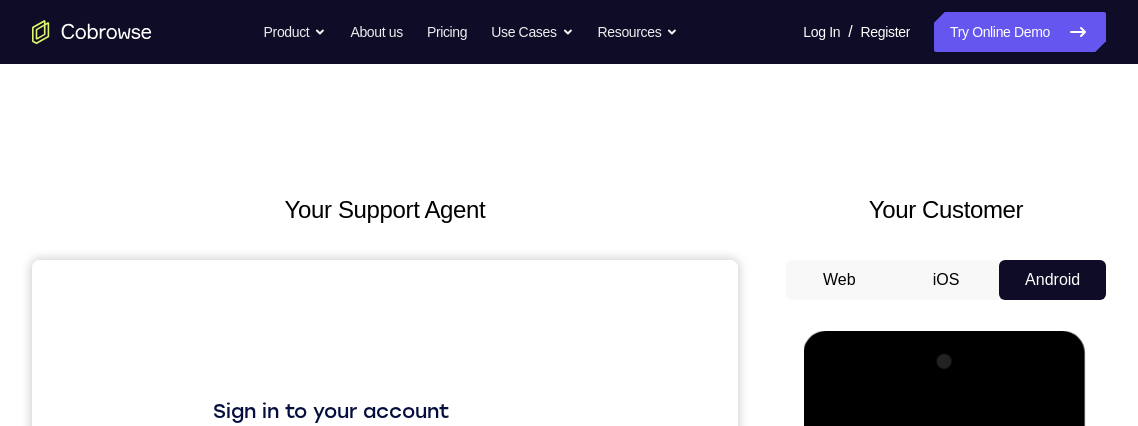 scroll, scrollTop: 178, scrollLeft: 0, axis: vertical 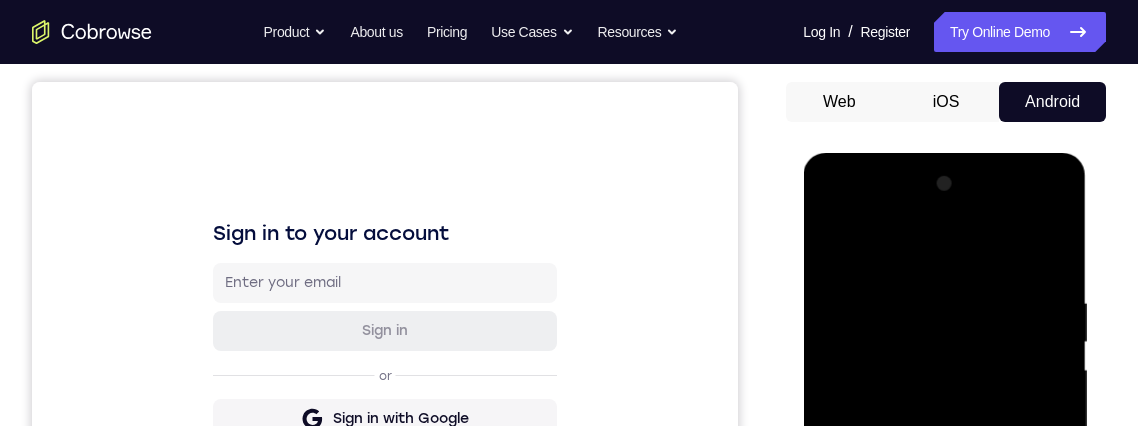 click at bounding box center [944, 448] 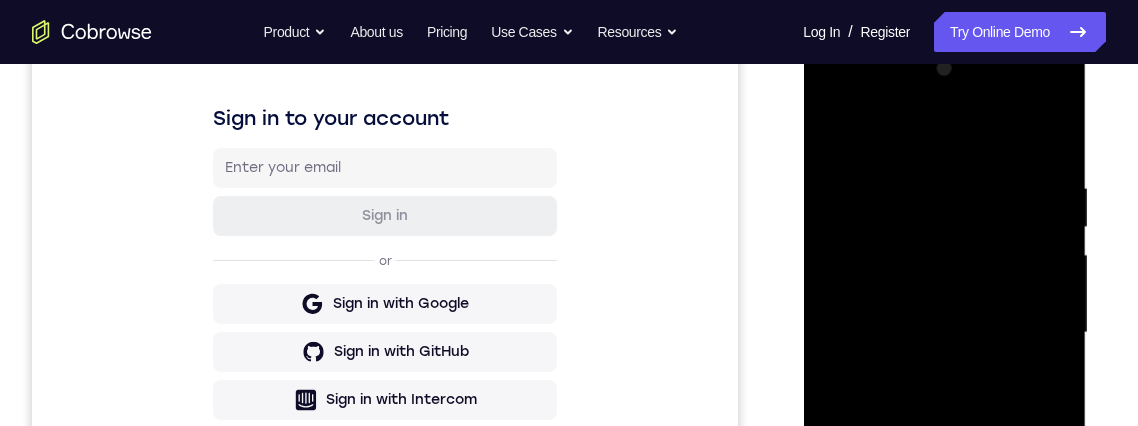 click at bounding box center (944, 333) 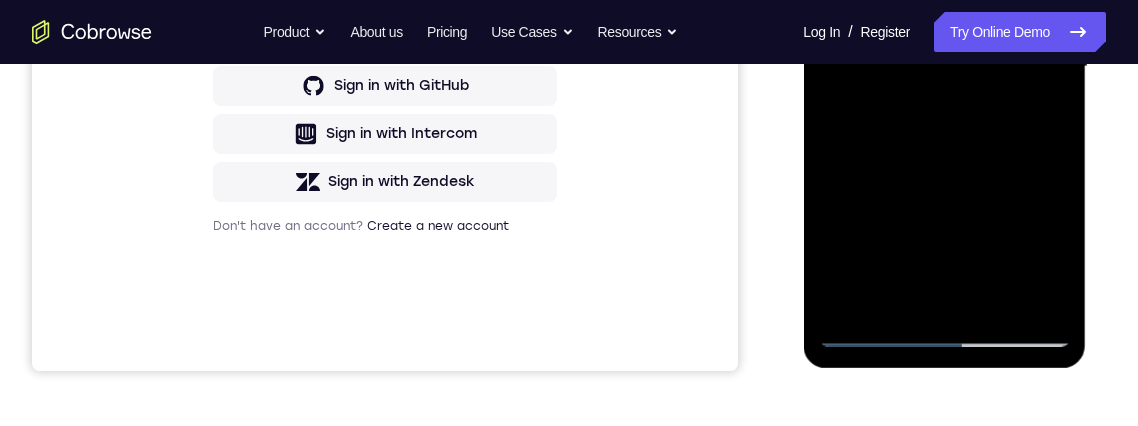 scroll, scrollTop: 451, scrollLeft: 0, axis: vertical 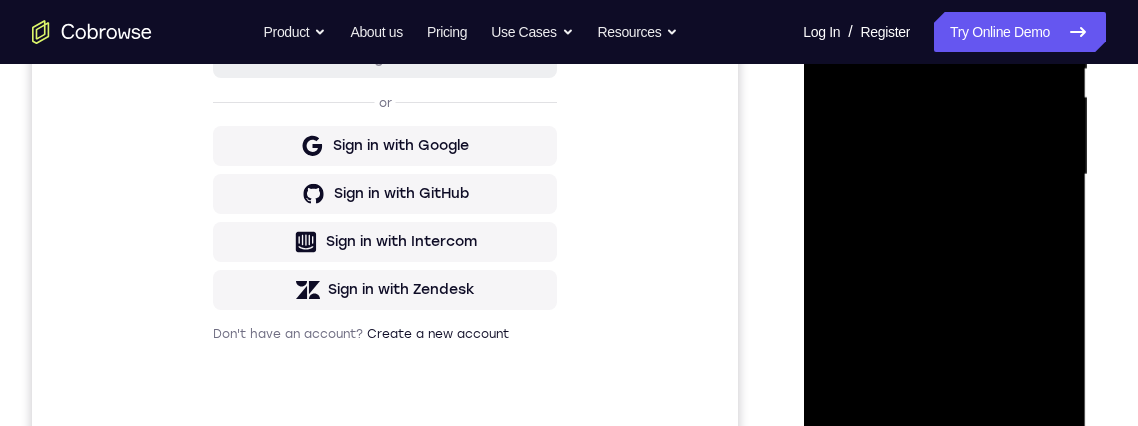 click at bounding box center [944, 175] 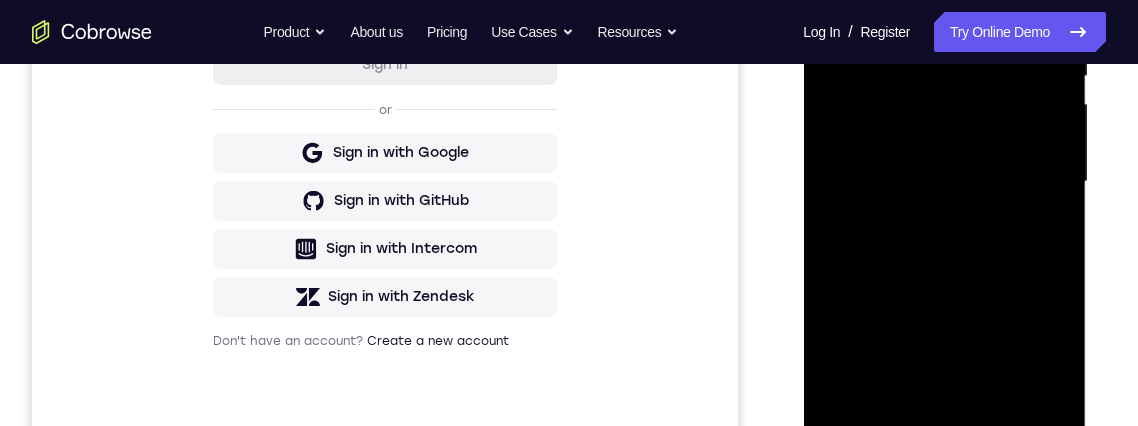 scroll, scrollTop: 445, scrollLeft: 0, axis: vertical 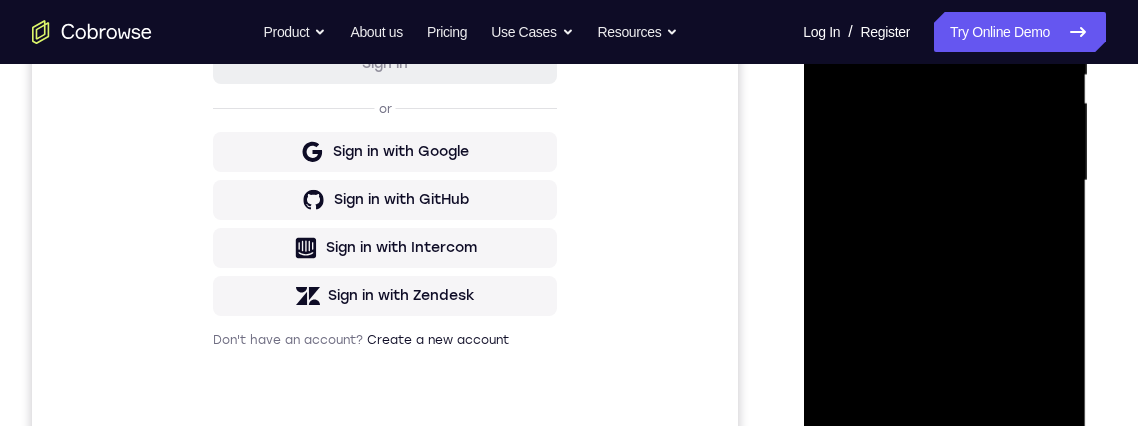 click at bounding box center [944, 181] 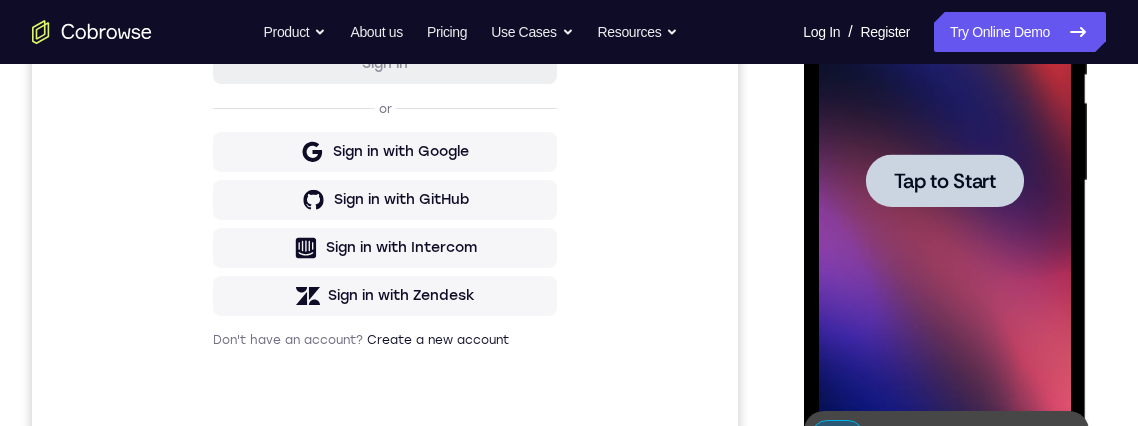 click on "Tap to Start" at bounding box center (944, 181) 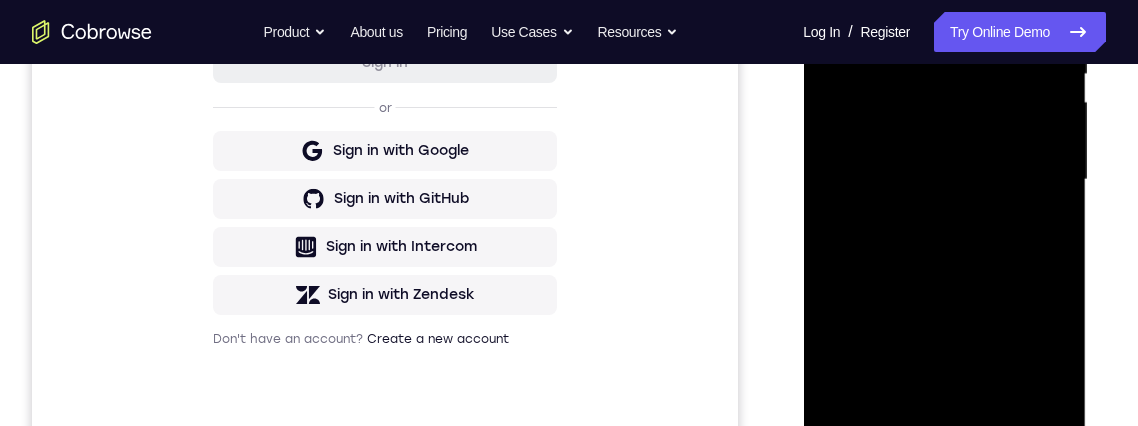 scroll, scrollTop: 532, scrollLeft: 0, axis: vertical 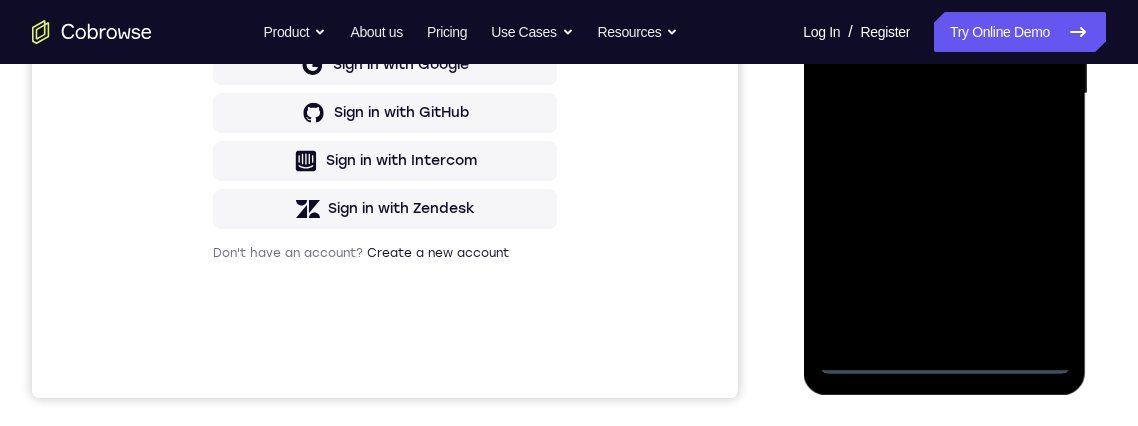 click at bounding box center [944, 94] 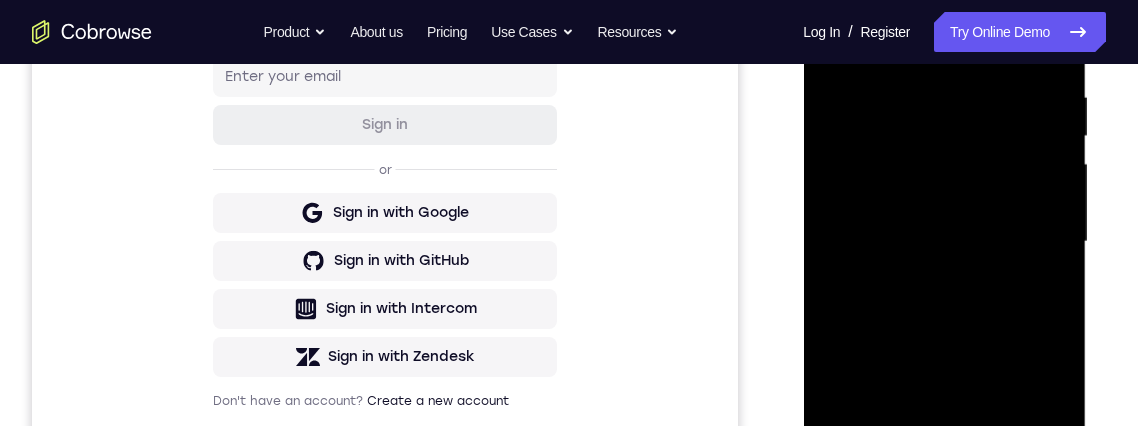 scroll, scrollTop: 447, scrollLeft: 0, axis: vertical 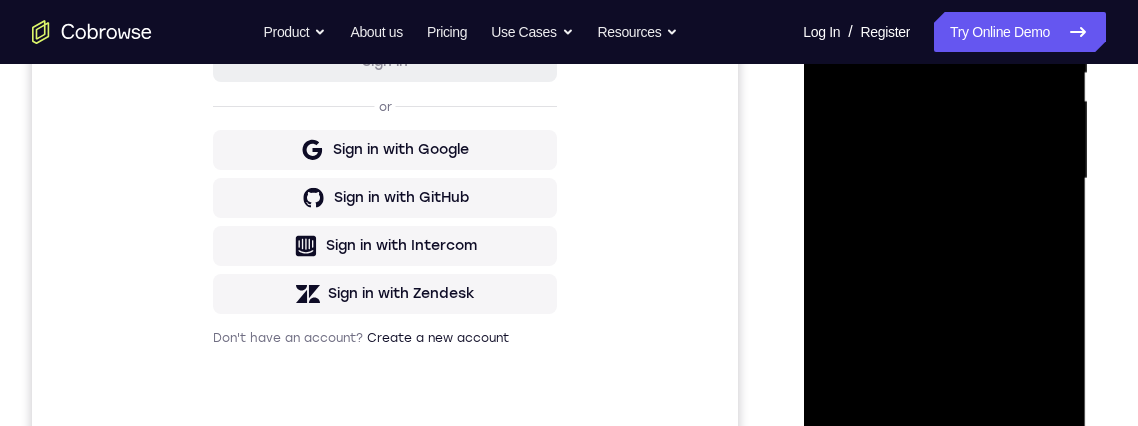 click at bounding box center (944, 179) 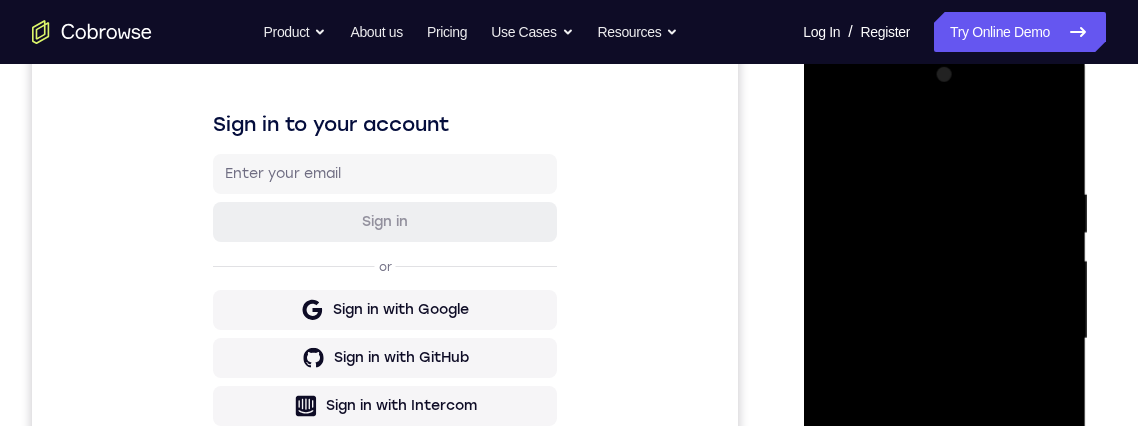 scroll, scrollTop: 263, scrollLeft: 0, axis: vertical 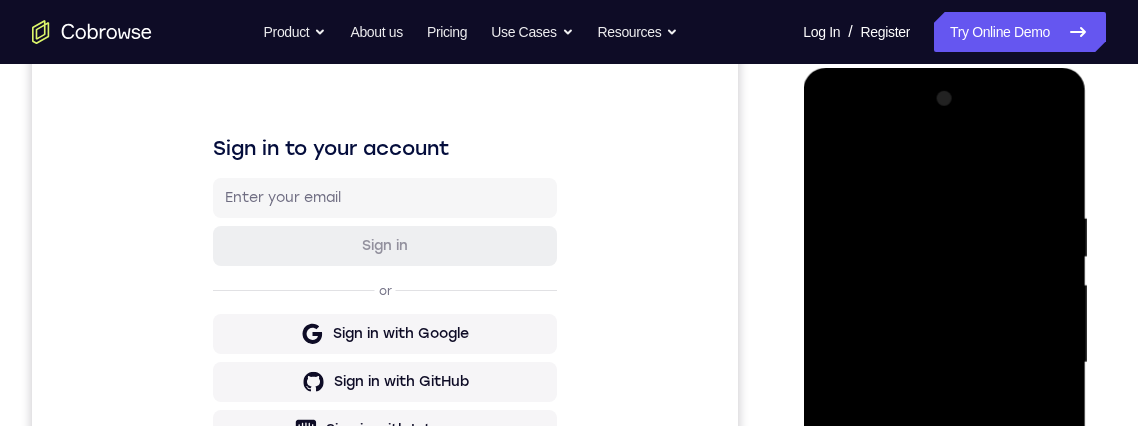 click at bounding box center [944, 363] 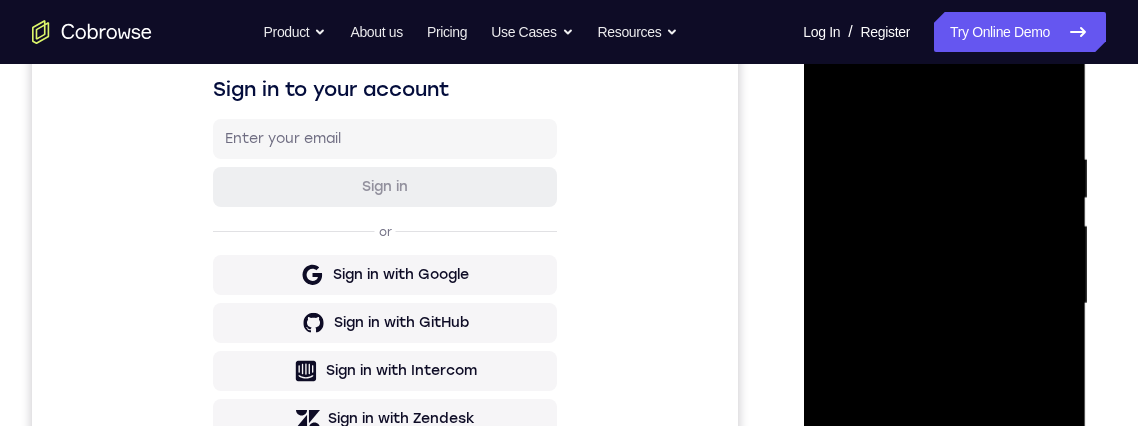 scroll, scrollTop: 327, scrollLeft: 0, axis: vertical 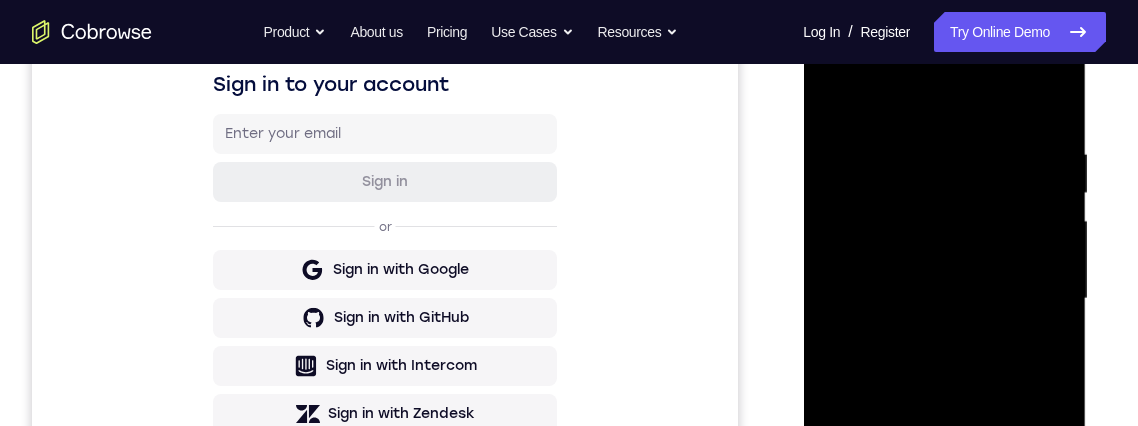 click at bounding box center [944, 299] 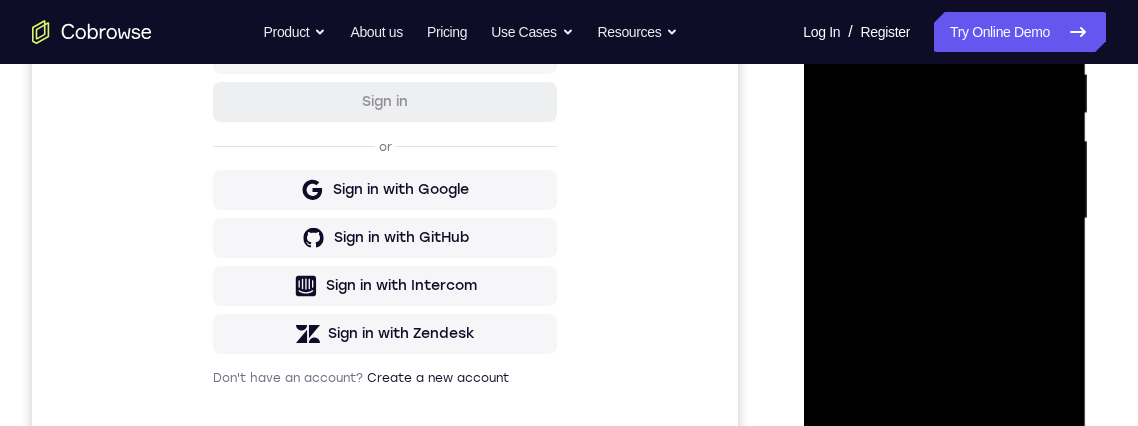 click at bounding box center (944, 219) 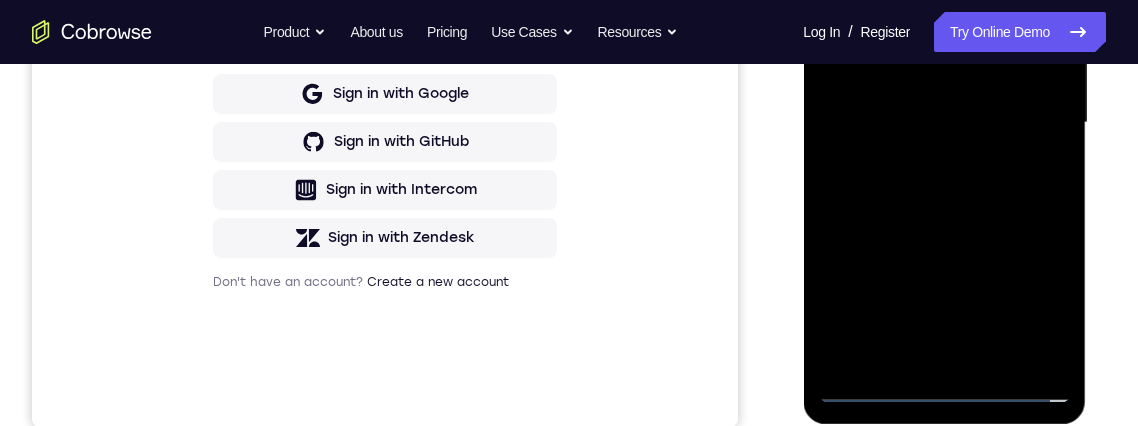 scroll, scrollTop: 473, scrollLeft: 0, axis: vertical 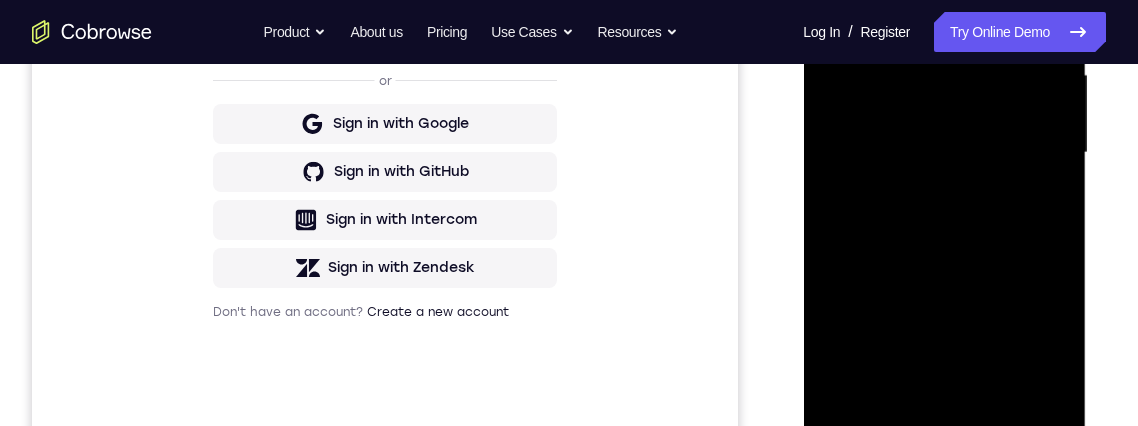 click at bounding box center [944, 153] 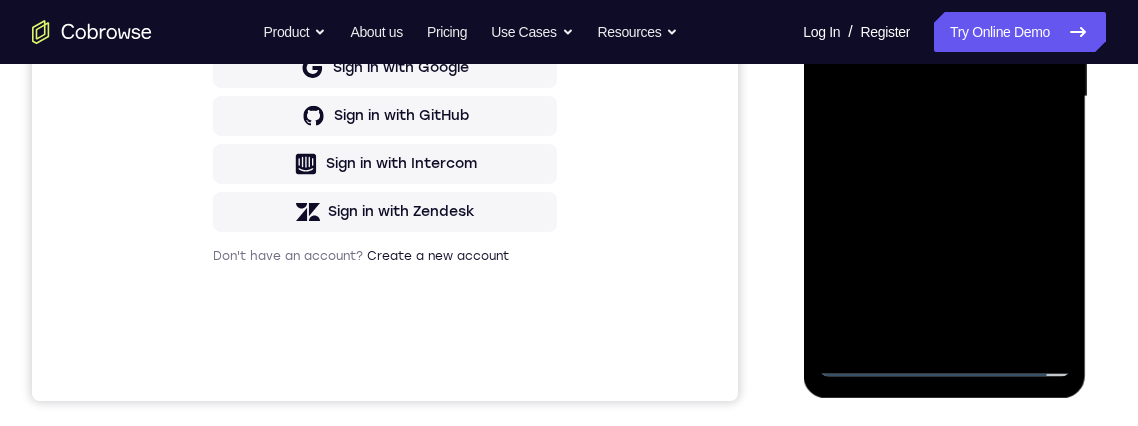 scroll, scrollTop: 534, scrollLeft: 0, axis: vertical 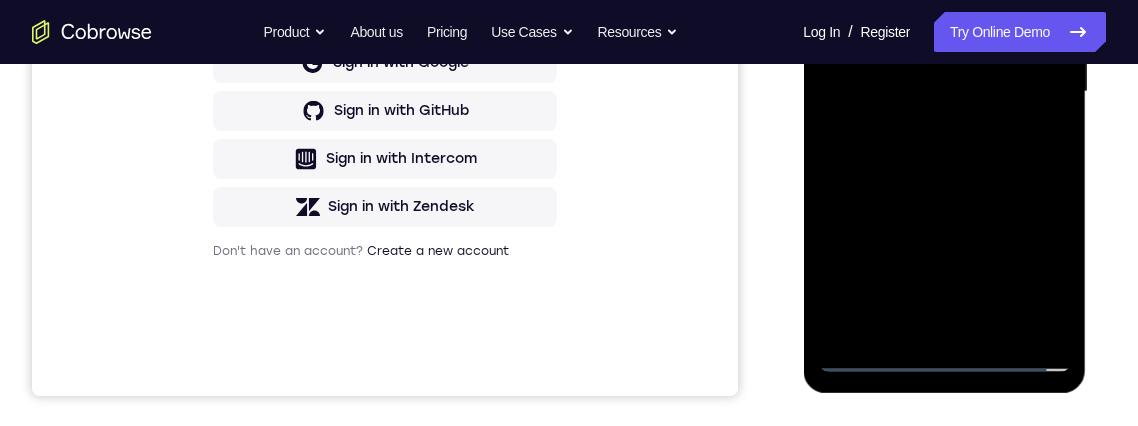 click at bounding box center (944, 92) 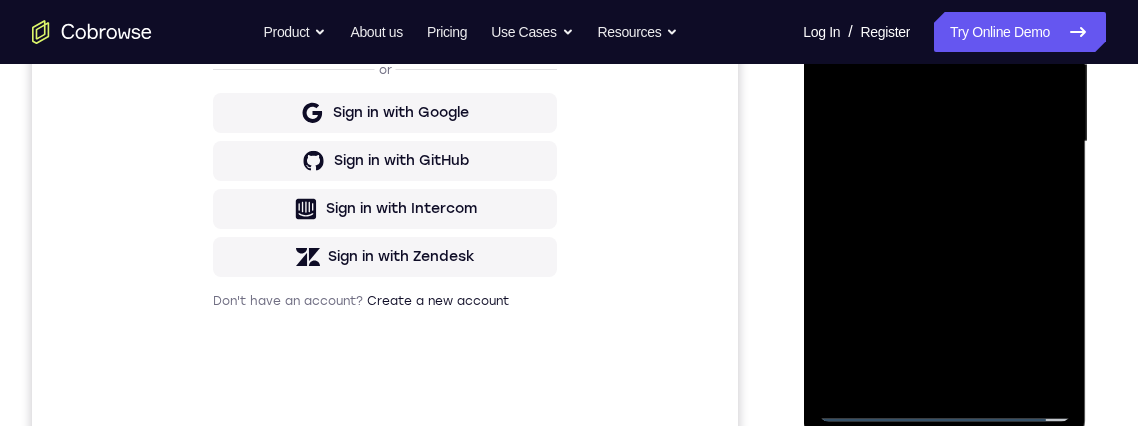 scroll, scrollTop: 544, scrollLeft: 0, axis: vertical 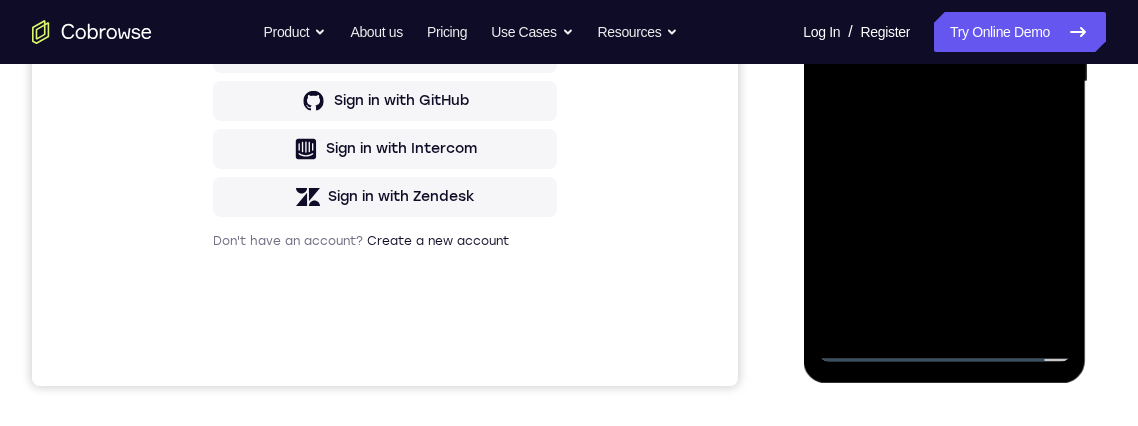 click at bounding box center [944, 82] 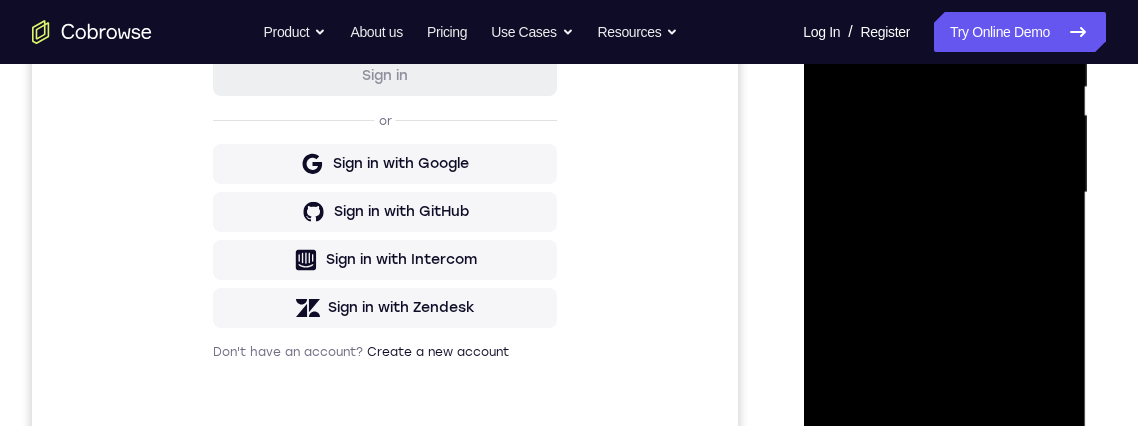 scroll, scrollTop: 417, scrollLeft: 0, axis: vertical 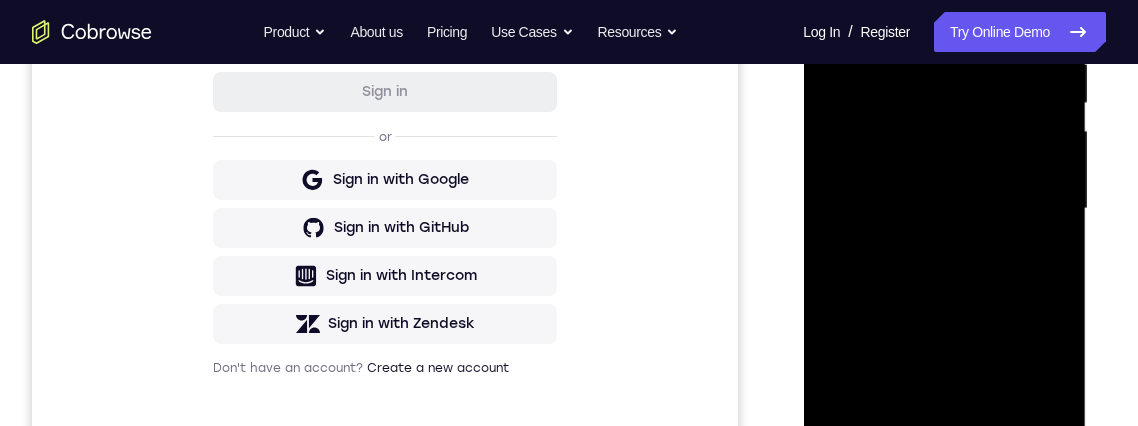 click at bounding box center (944, 209) 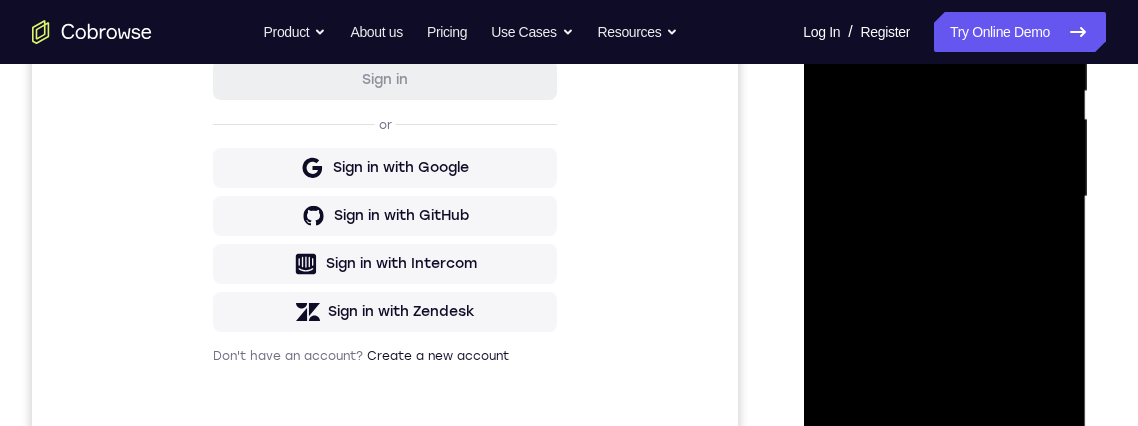 scroll, scrollTop: 383, scrollLeft: 0, axis: vertical 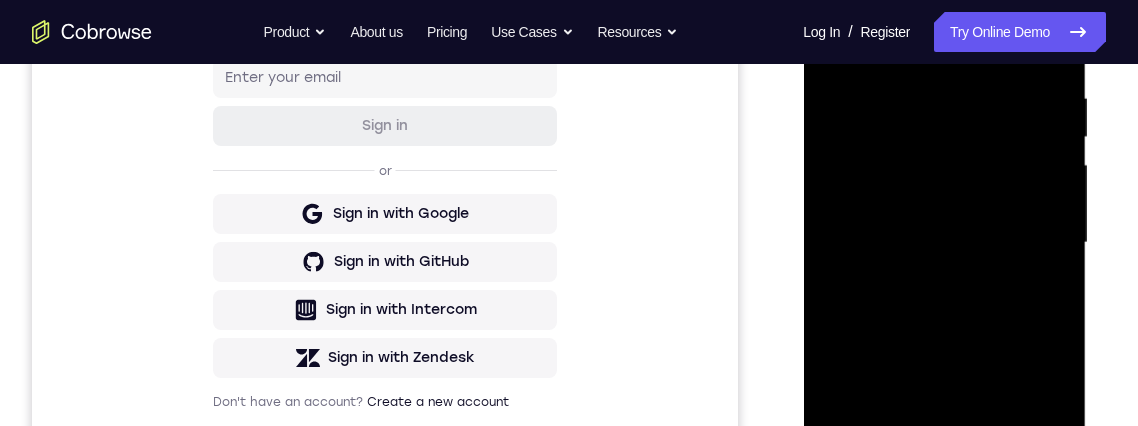 click at bounding box center (944, 243) 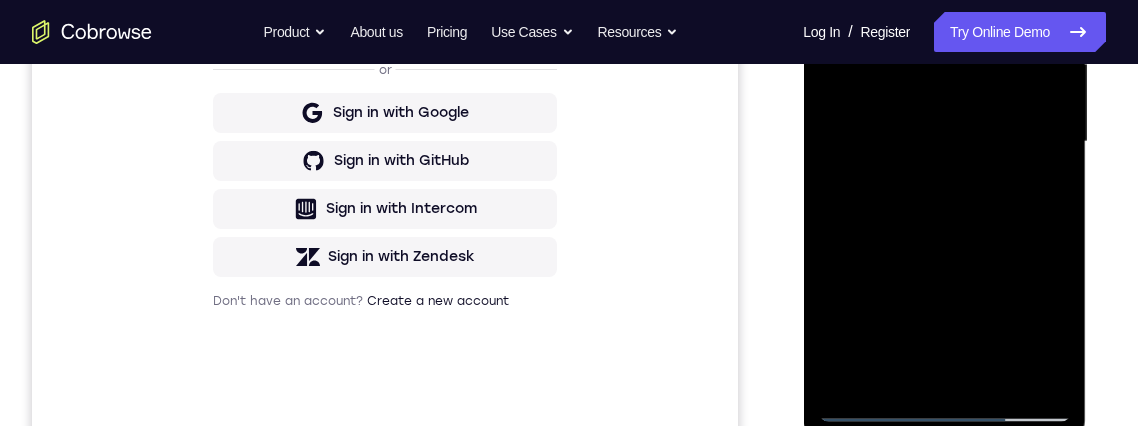 scroll, scrollTop: 471, scrollLeft: 0, axis: vertical 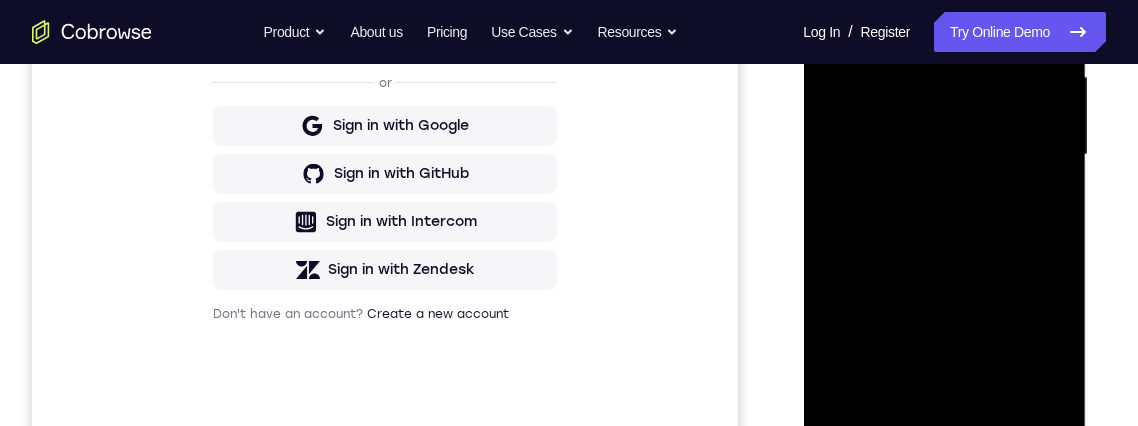 click at bounding box center (944, 155) 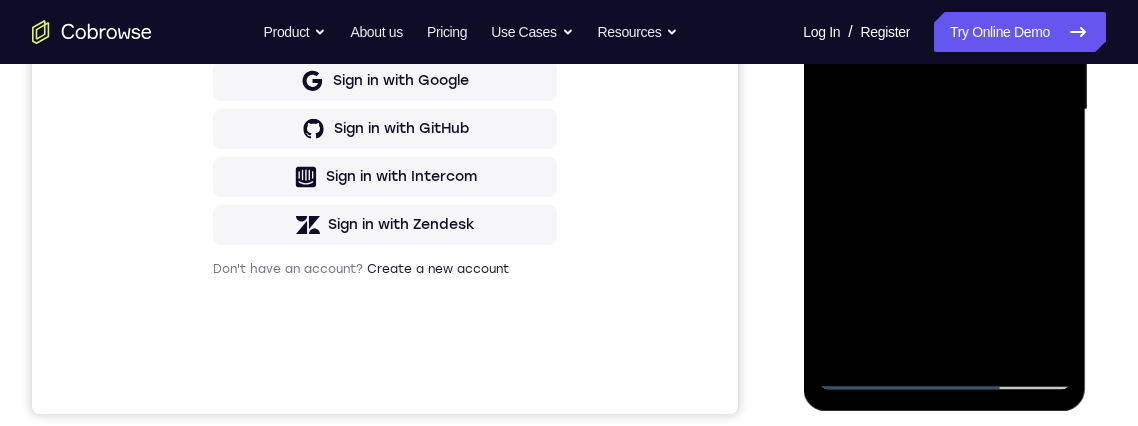 scroll, scrollTop: 518, scrollLeft: 0, axis: vertical 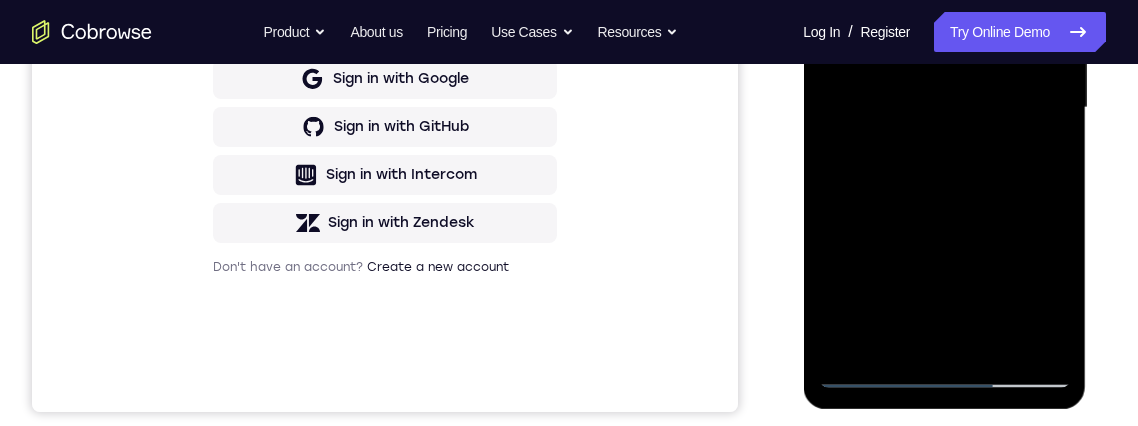 click at bounding box center (944, 108) 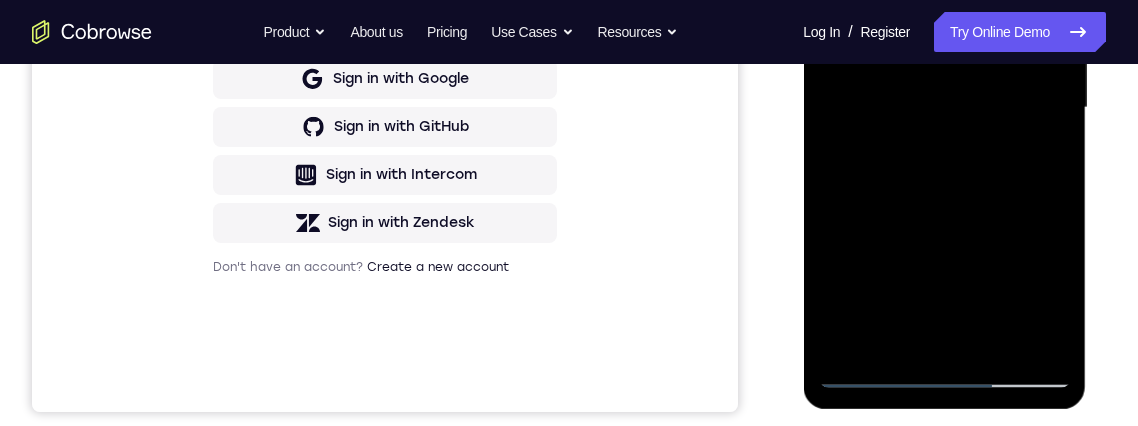 scroll, scrollTop: 447, scrollLeft: 0, axis: vertical 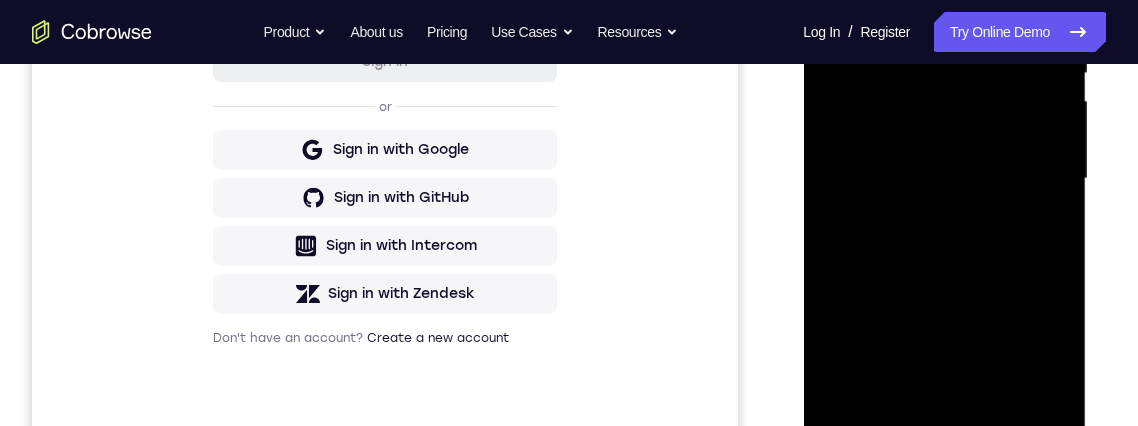click at bounding box center [944, 179] 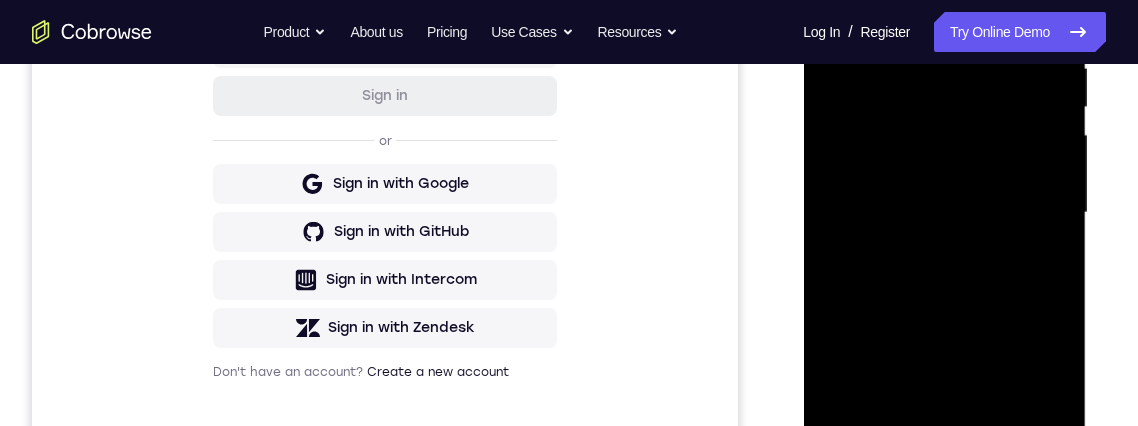 click at bounding box center [944, 213] 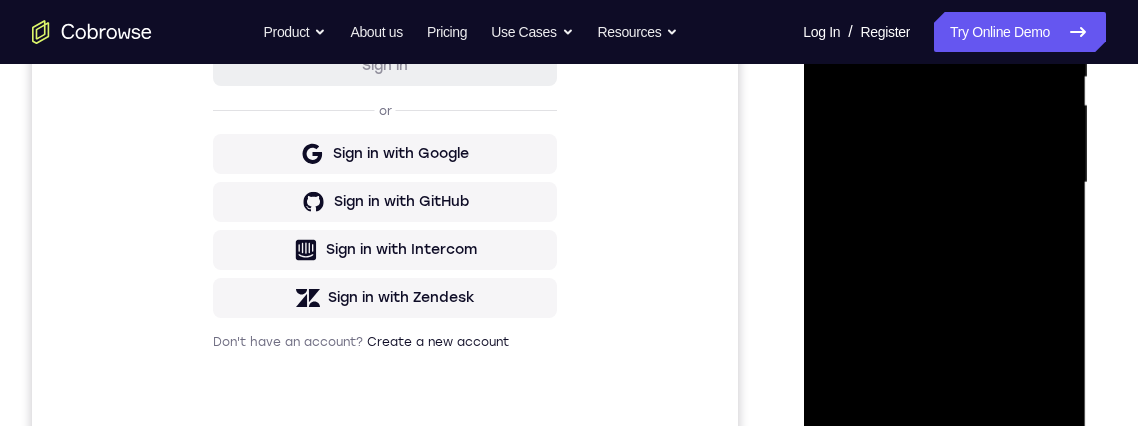 scroll, scrollTop: 444, scrollLeft: 0, axis: vertical 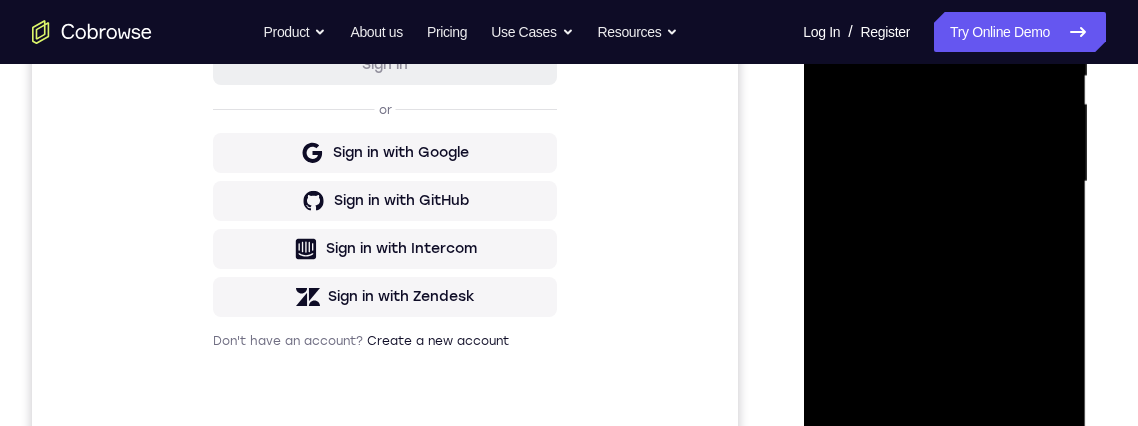 click at bounding box center (944, 182) 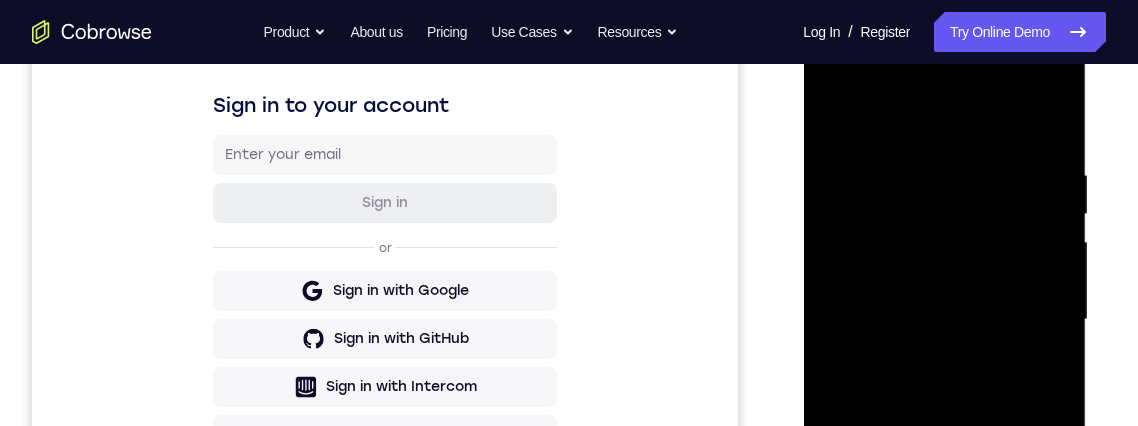 scroll, scrollTop: 334, scrollLeft: 0, axis: vertical 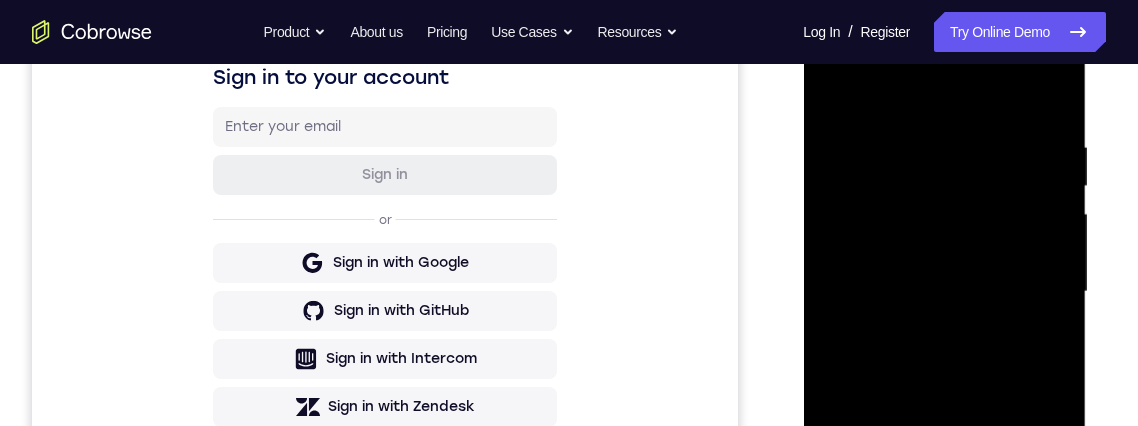 click at bounding box center [944, 292] 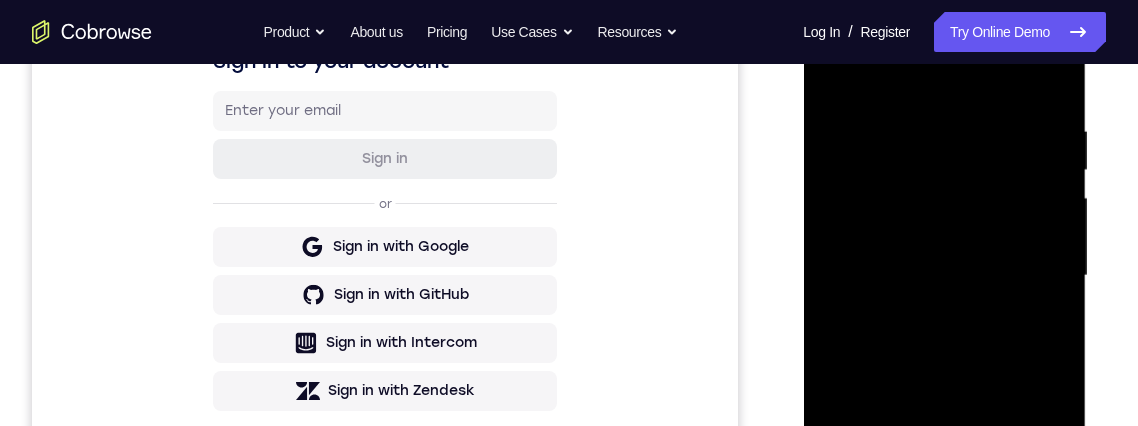 click at bounding box center [944, 276] 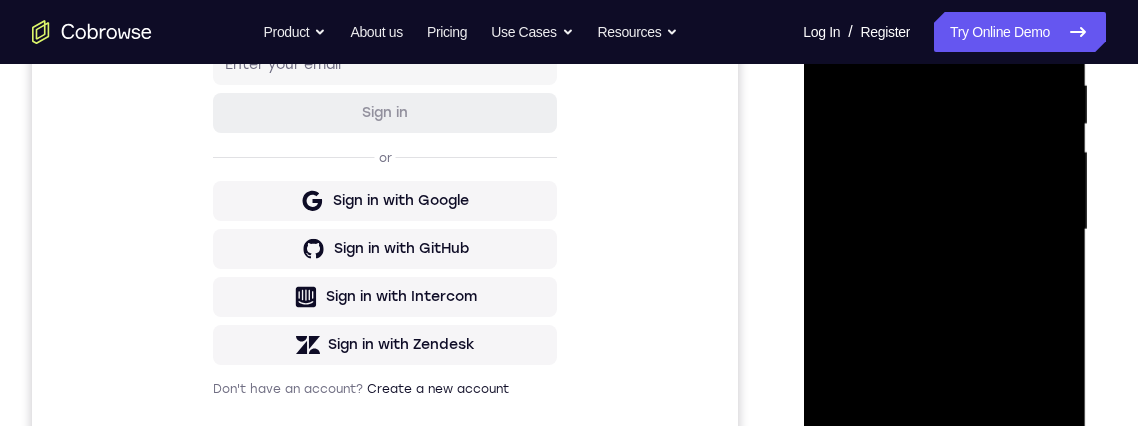 scroll, scrollTop: 486, scrollLeft: 0, axis: vertical 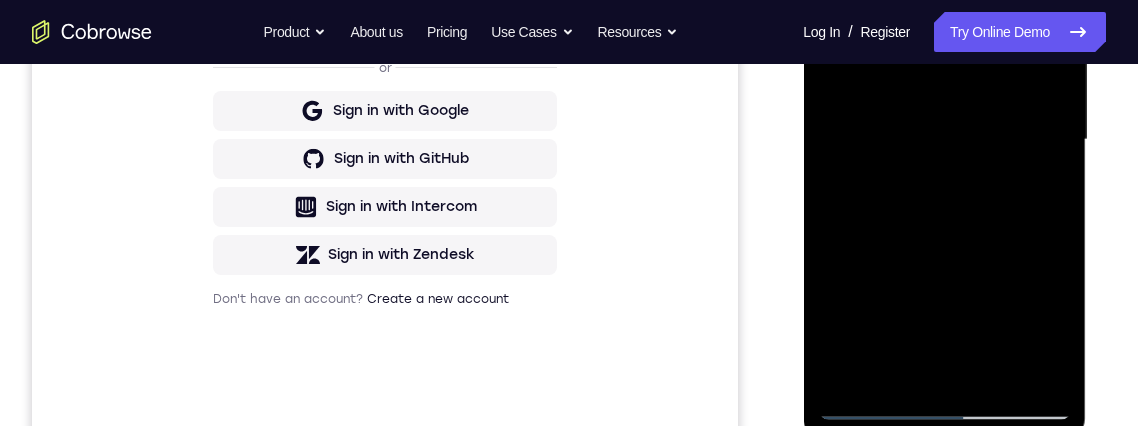 click at bounding box center [944, 140] 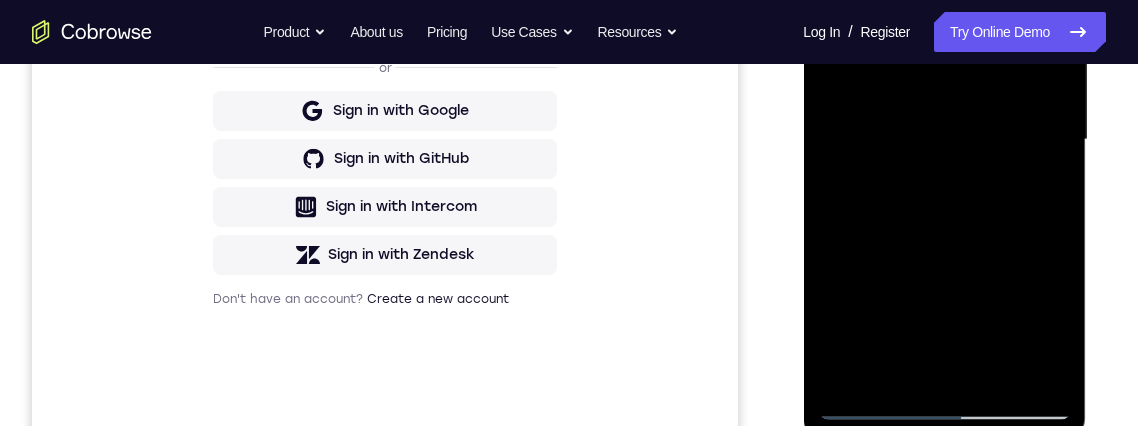 scroll, scrollTop: 489, scrollLeft: 0, axis: vertical 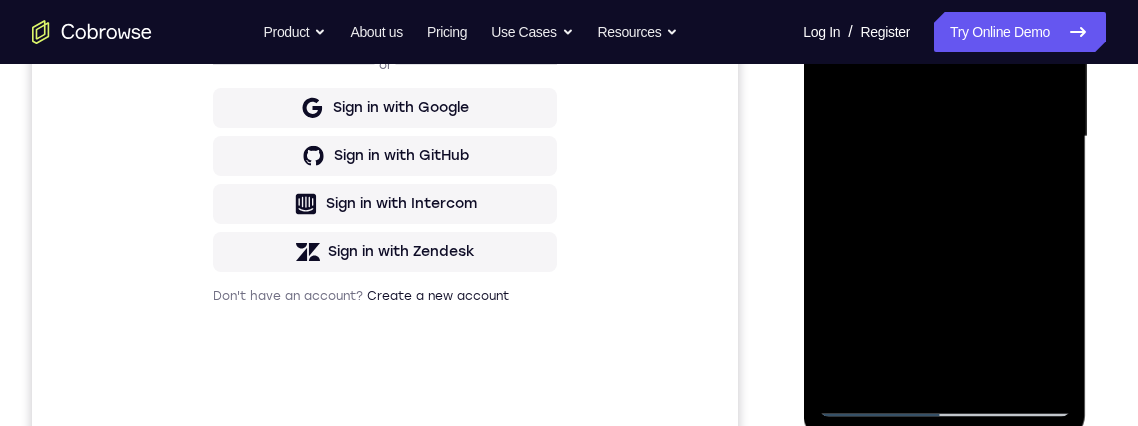 click at bounding box center [944, 137] 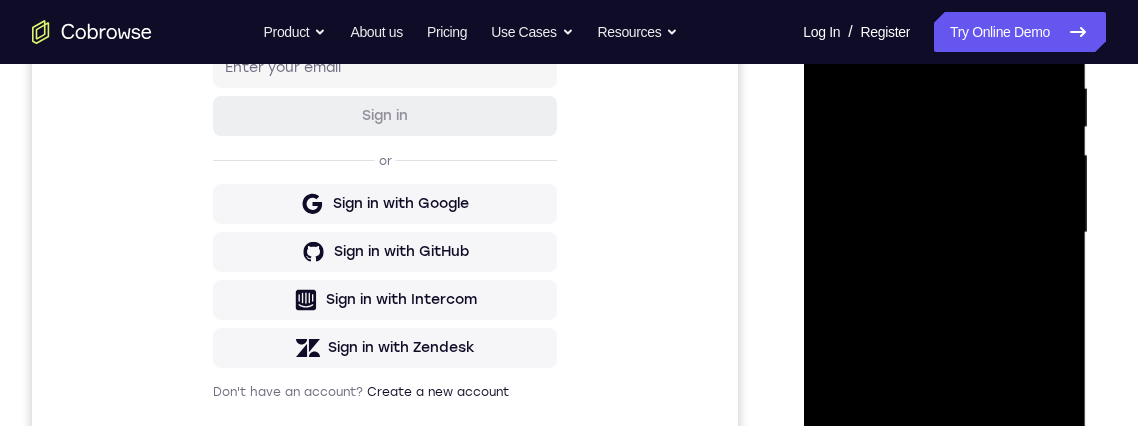 scroll, scrollTop: 325, scrollLeft: 0, axis: vertical 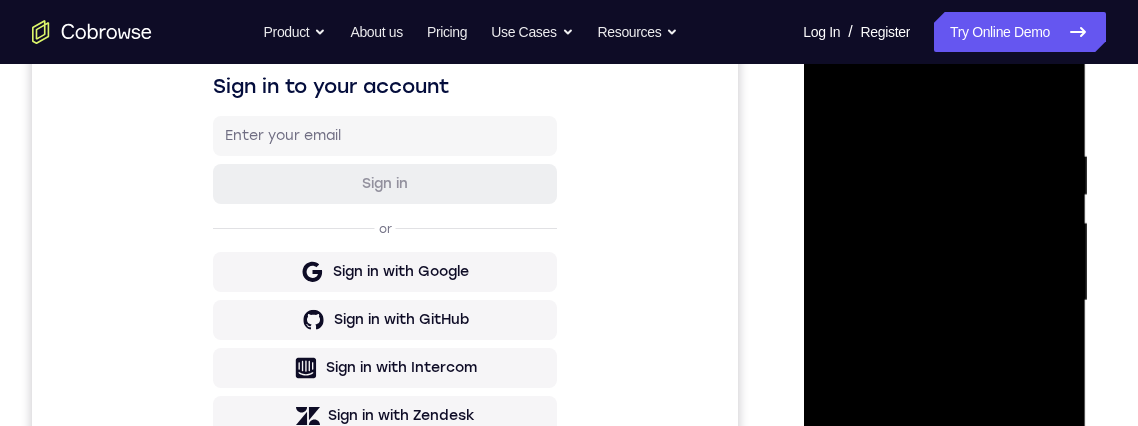 click at bounding box center [944, 301] 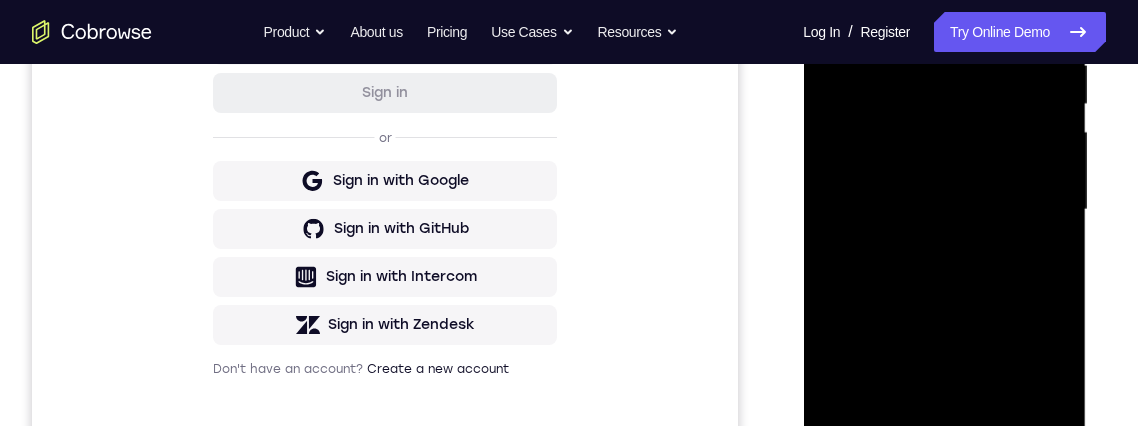 click at bounding box center [944, 210] 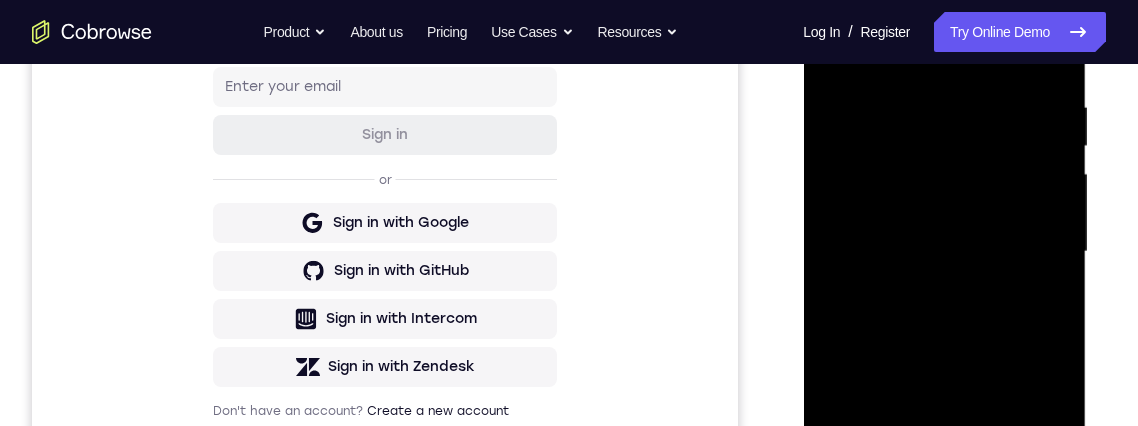 scroll, scrollTop: 541, scrollLeft: 0, axis: vertical 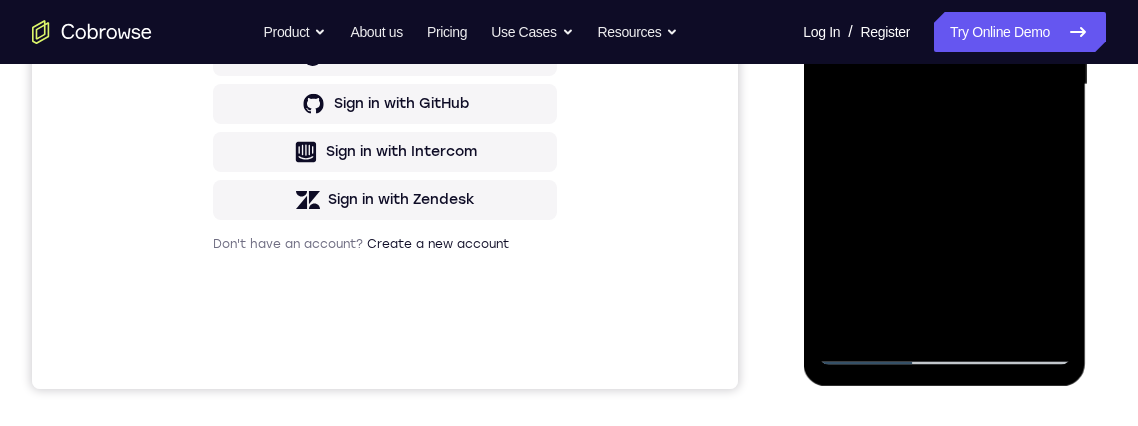 click at bounding box center [944, 85] 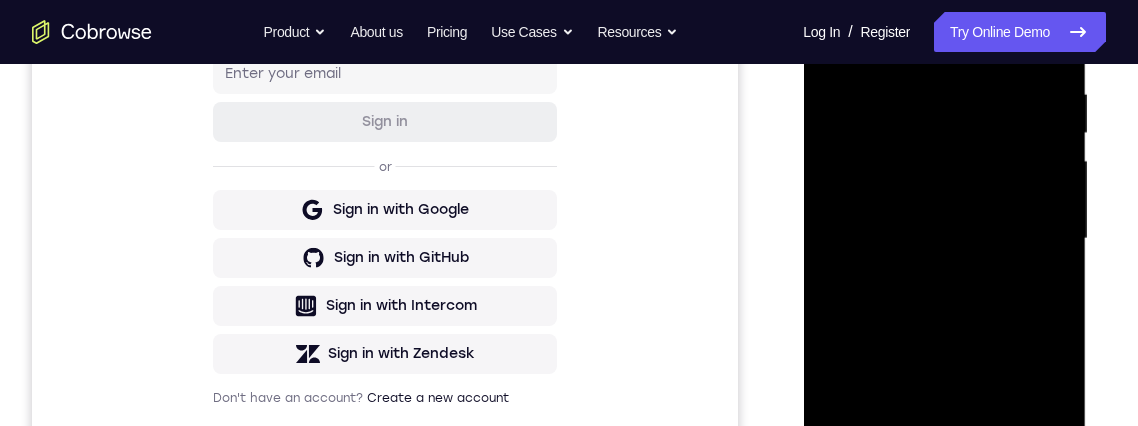 scroll, scrollTop: 354, scrollLeft: 0, axis: vertical 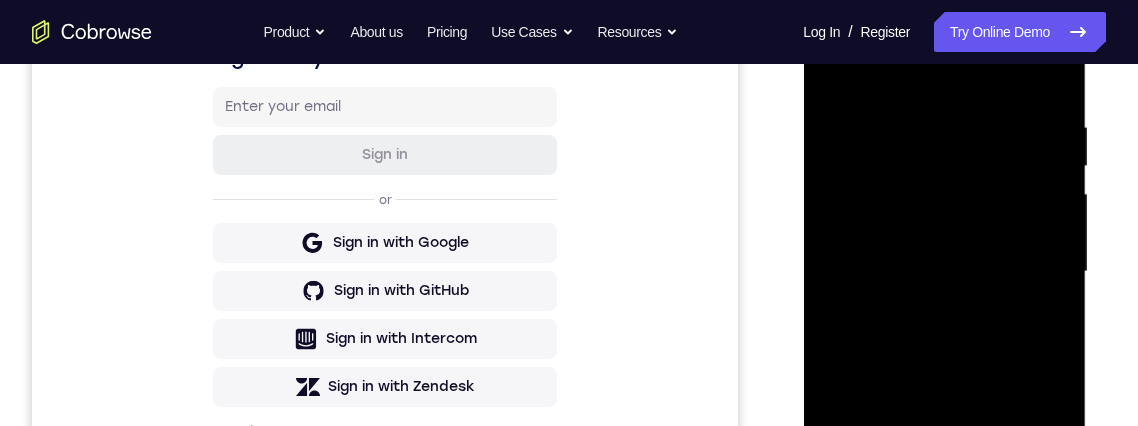click at bounding box center [944, 272] 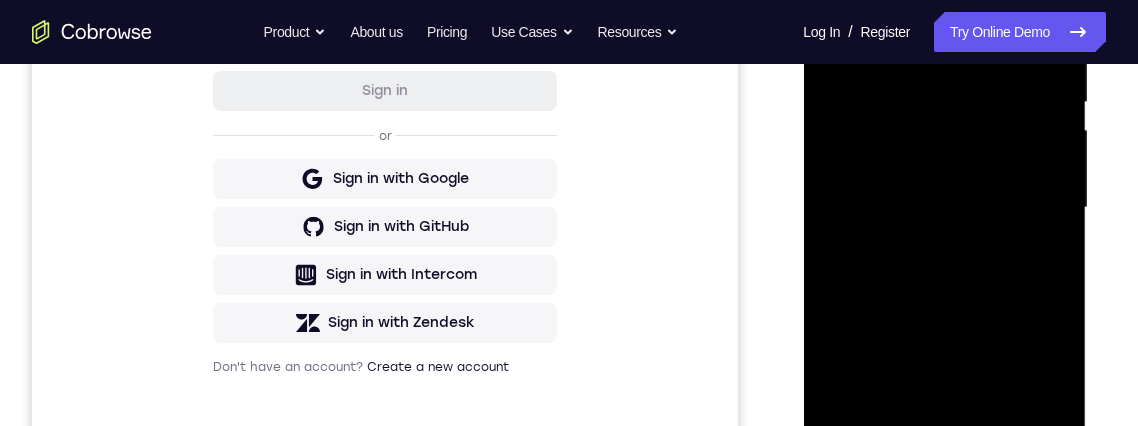 scroll, scrollTop: 425, scrollLeft: 0, axis: vertical 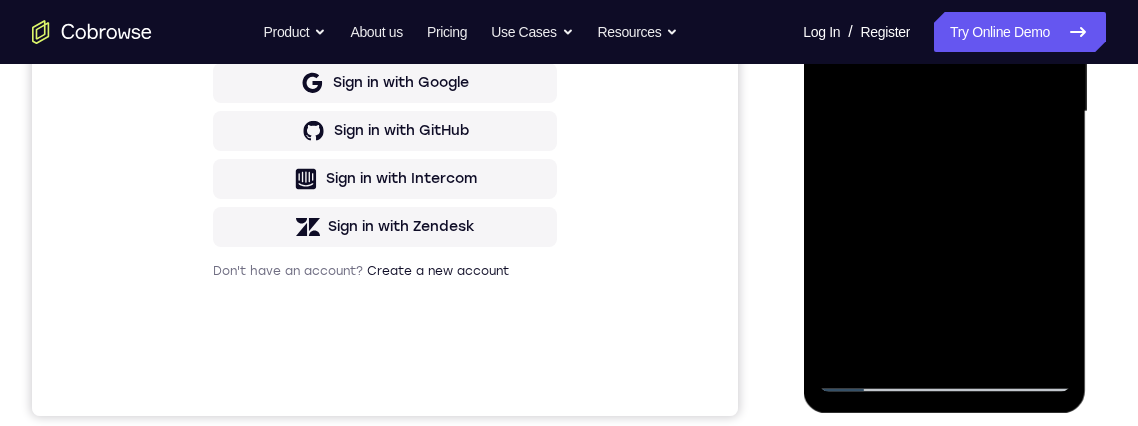 click at bounding box center [944, 112] 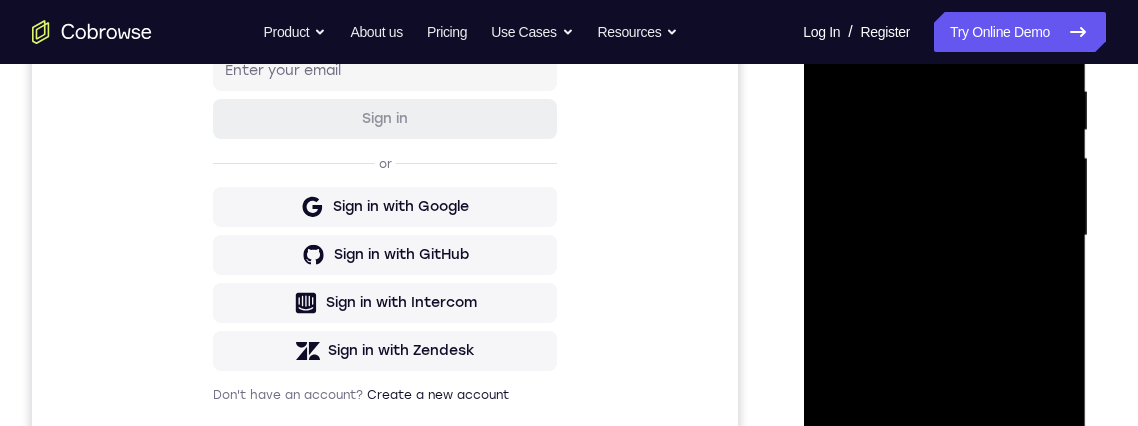 scroll, scrollTop: 410, scrollLeft: 0, axis: vertical 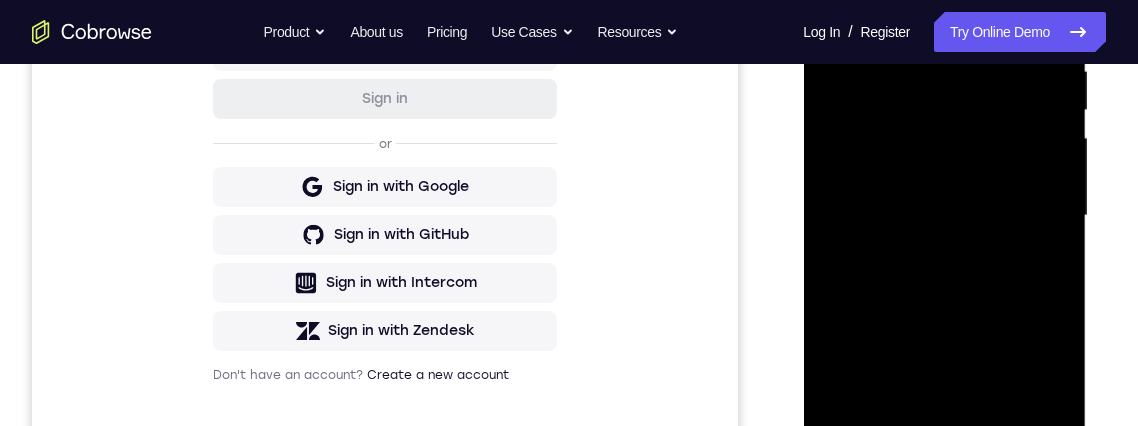 click at bounding box center [944, 216] 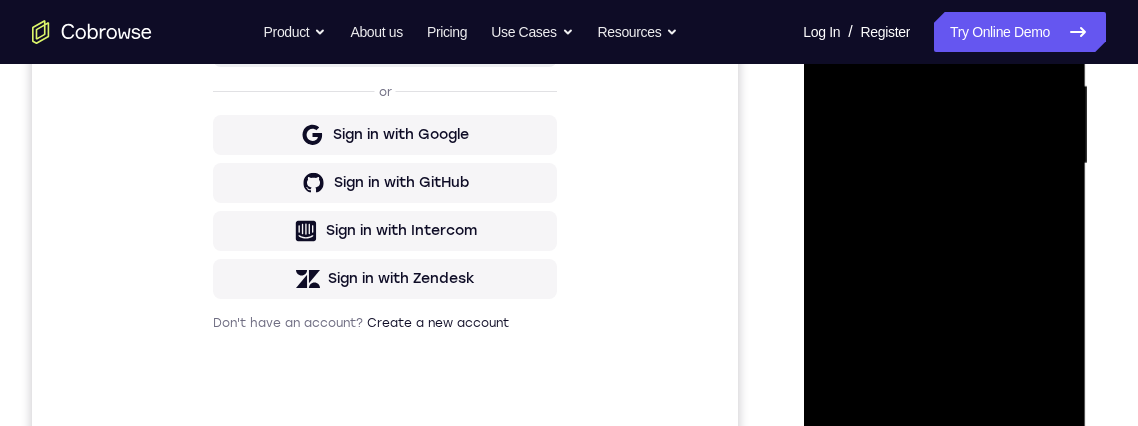 scroll, scrollTop: 415, scrollLeft: 0, axis: vertical 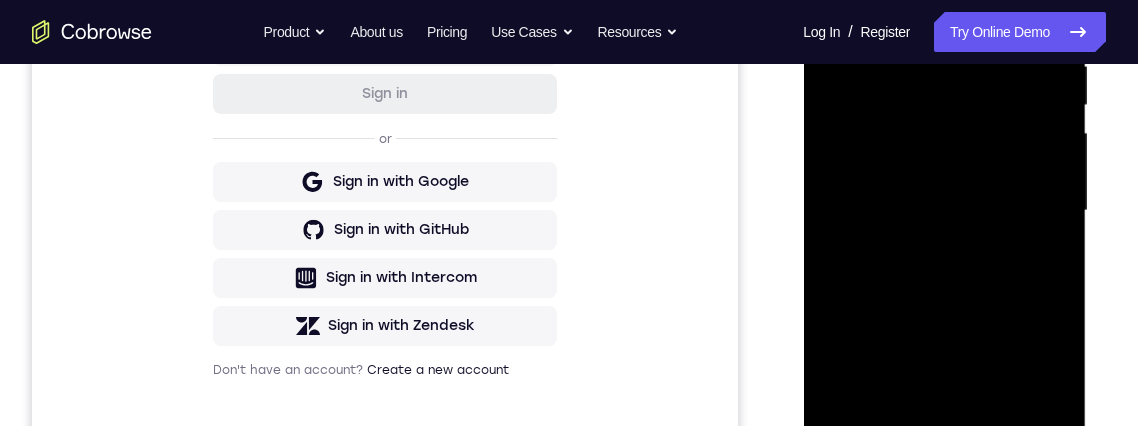 click at bounding box center [944, 211] 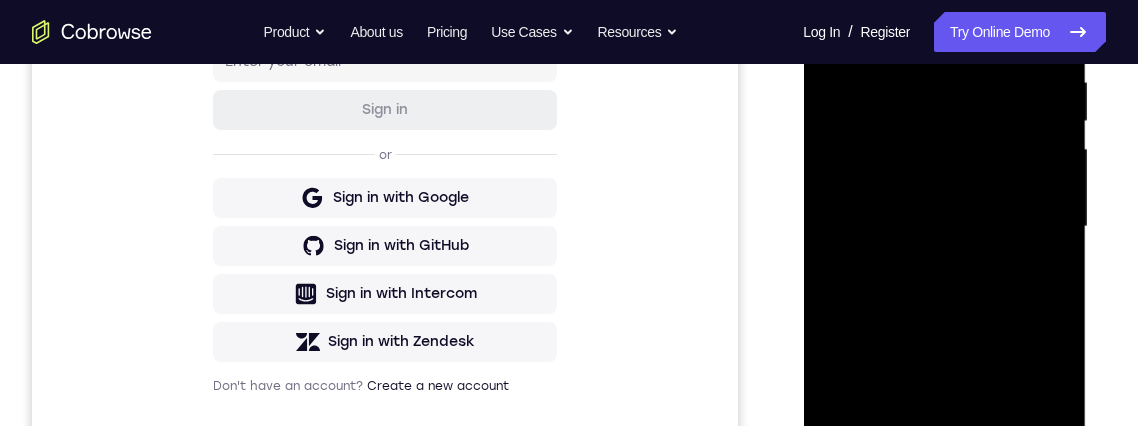scroll, scrollTop: 399, scrollLeft: 0, axis: vertical 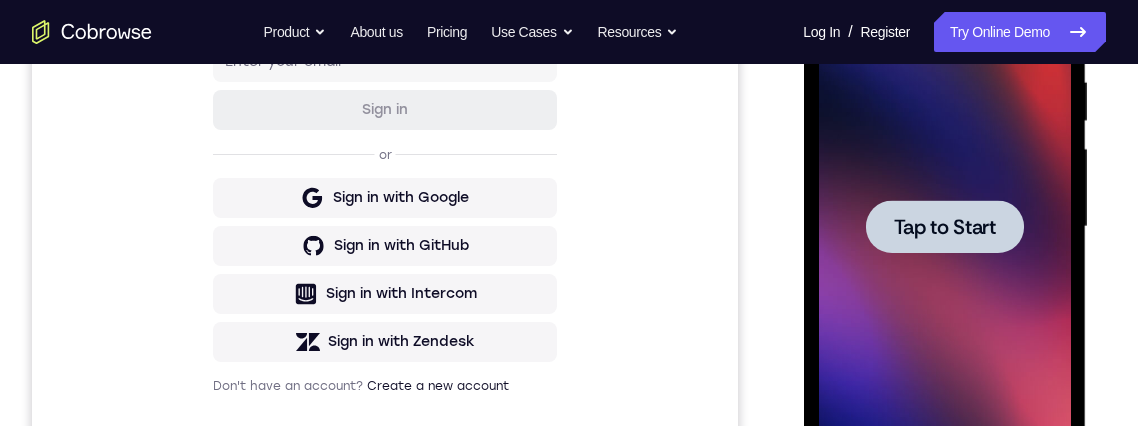 drag, startPoint x: 973, startPoint y: 238, endPoint x: 1581, endPoint y: -28, distance: 663.6415 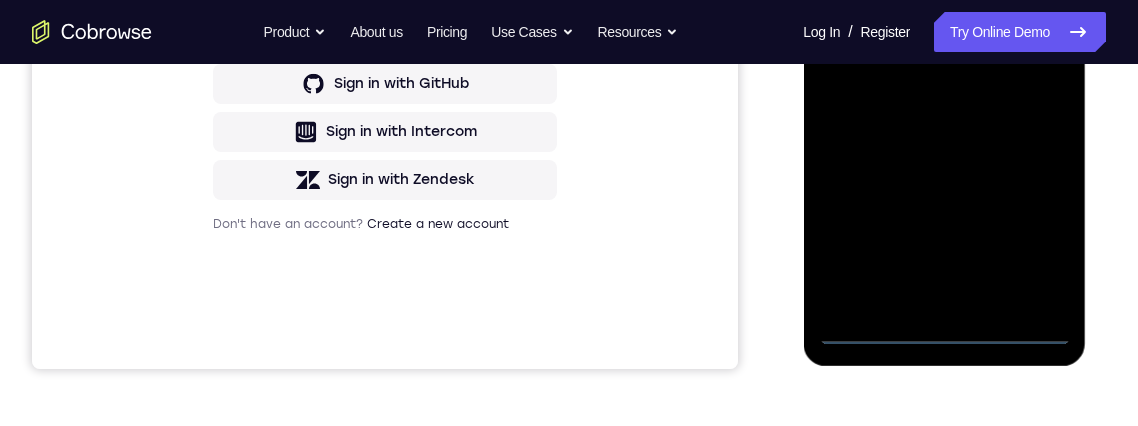 click at bounding box center (944, 65) 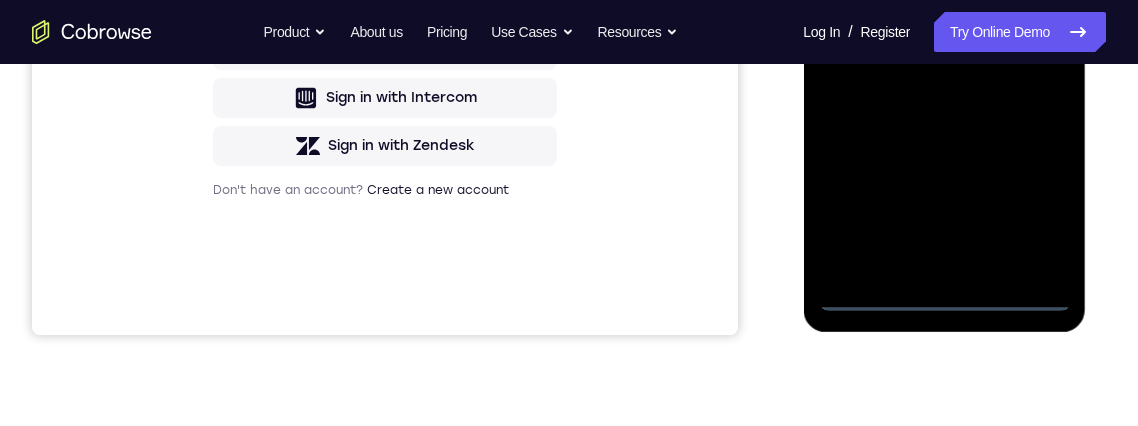 click at bounding box center [944, 31] 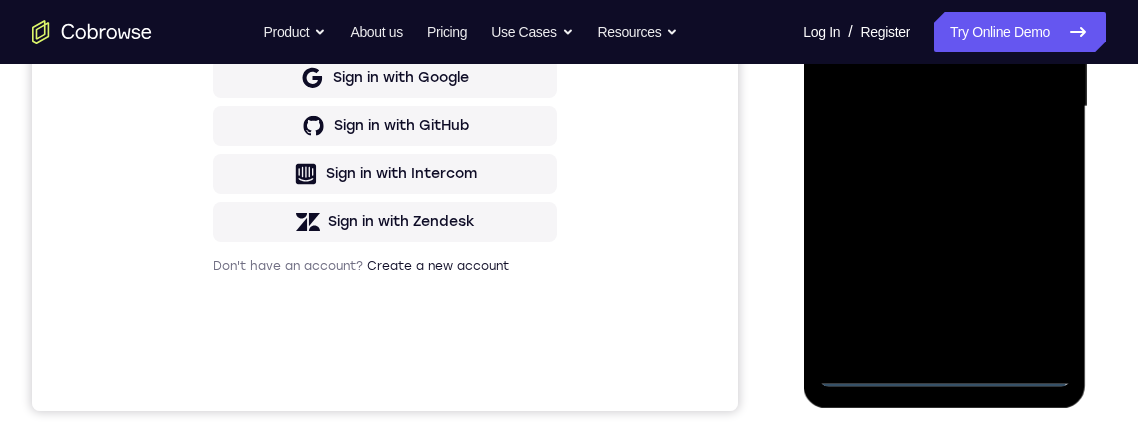 scroll, scrollTop: 462, scrollLeft: 0, axis: vertical 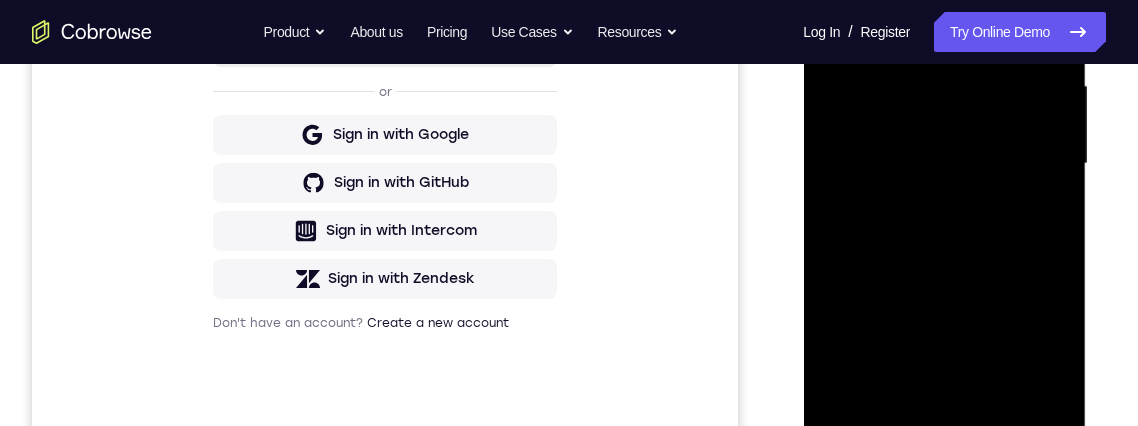 click at bounding box center [944, 164] 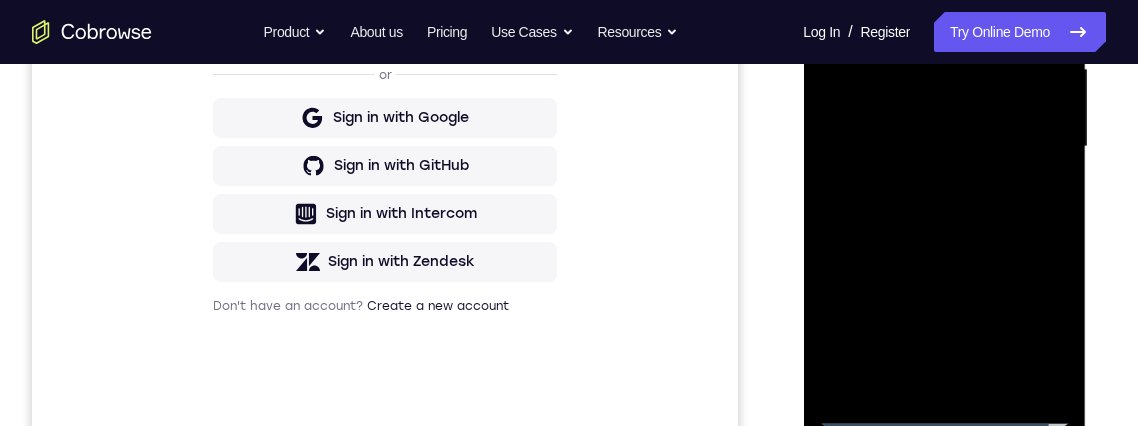 click at bounding box center (944, 147) 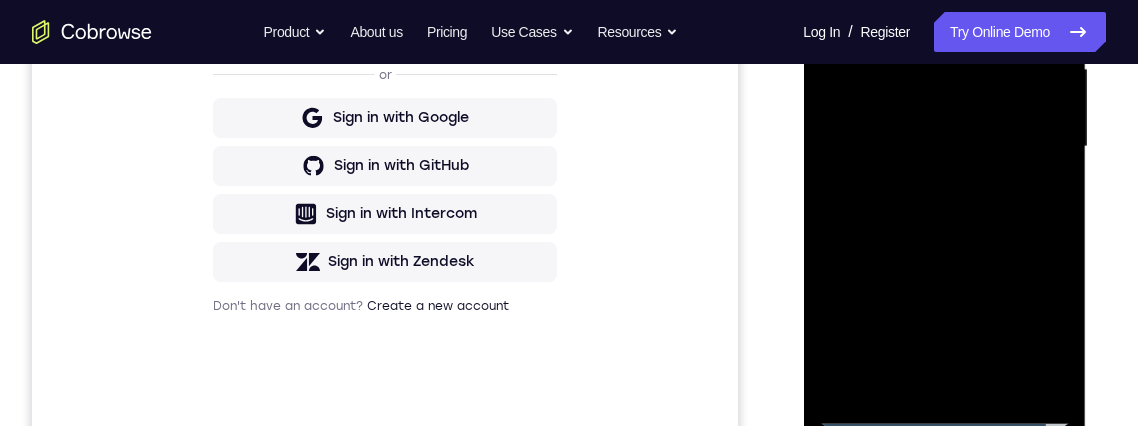 click at bounding box center [944, 147] 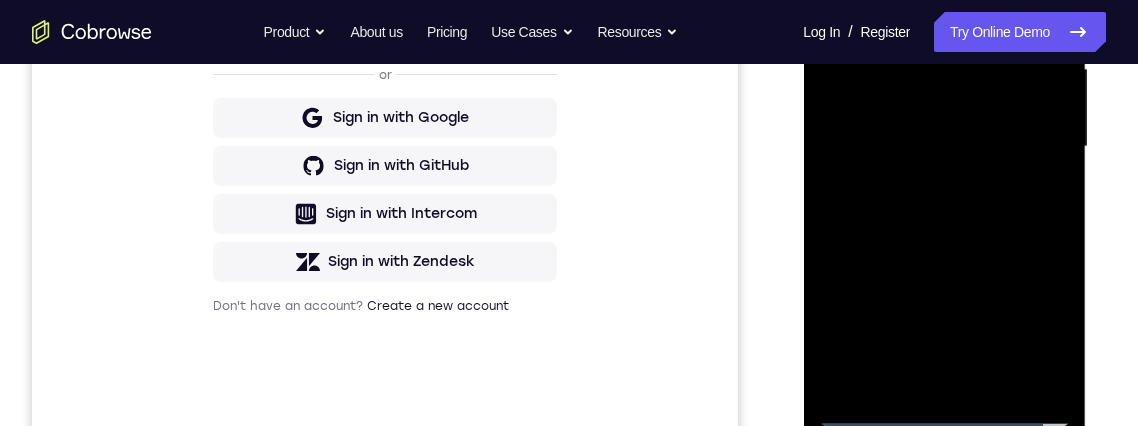 click at bounding box center (944, 147) 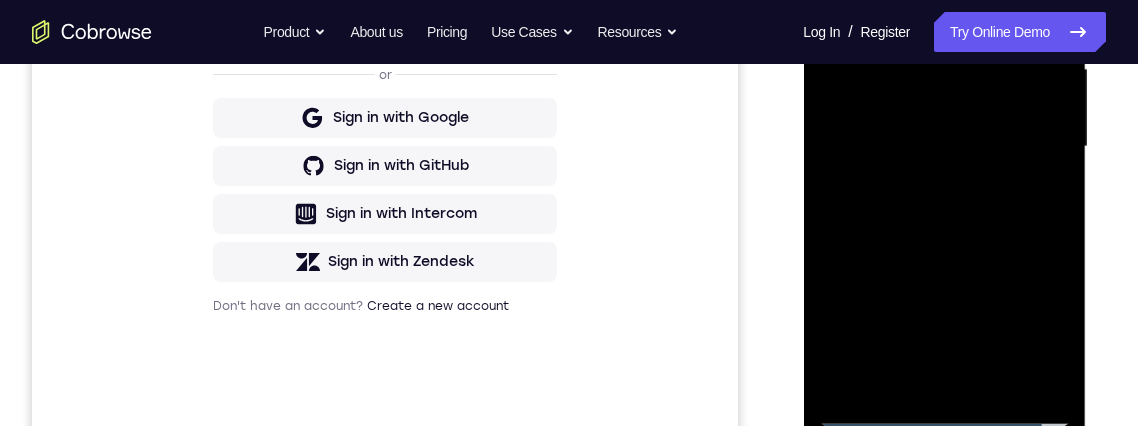 click at bounding box center [944, 147] 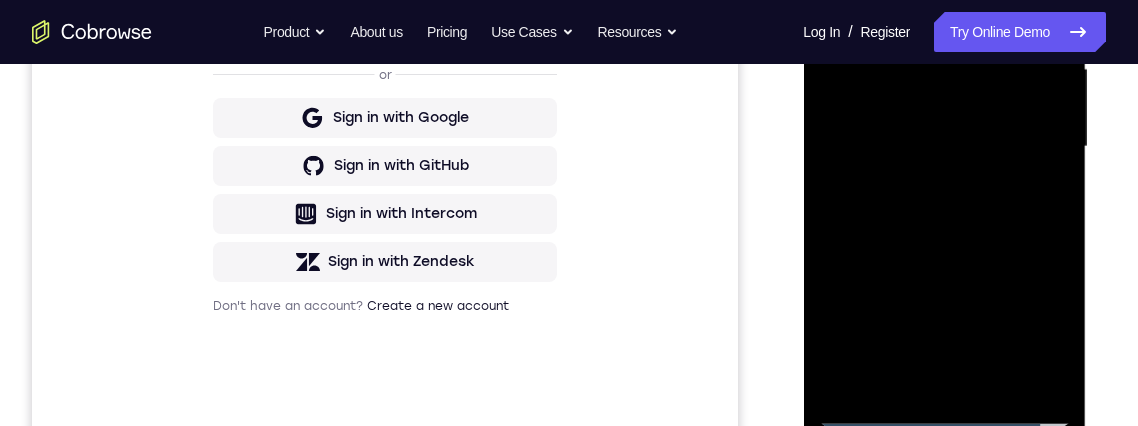 click at bounding box center (944, 147) 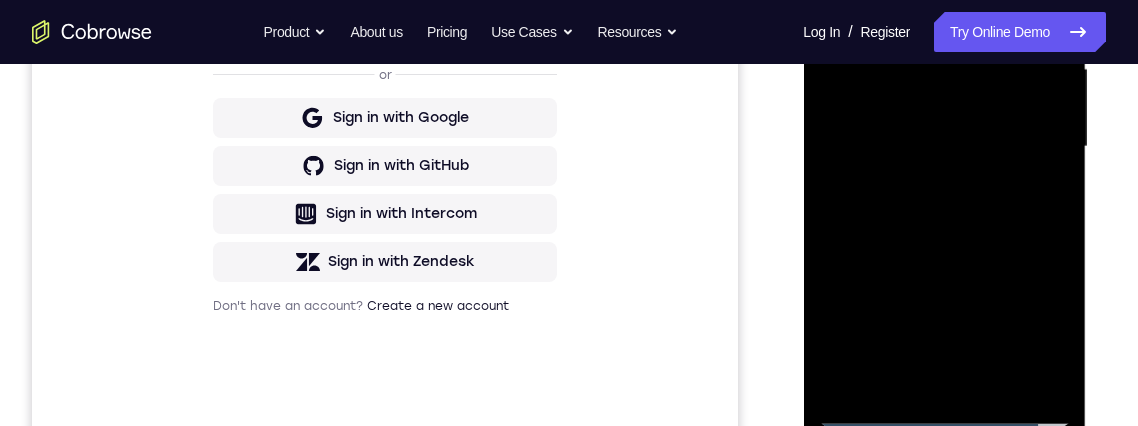 click at bounding box center (944, 147) 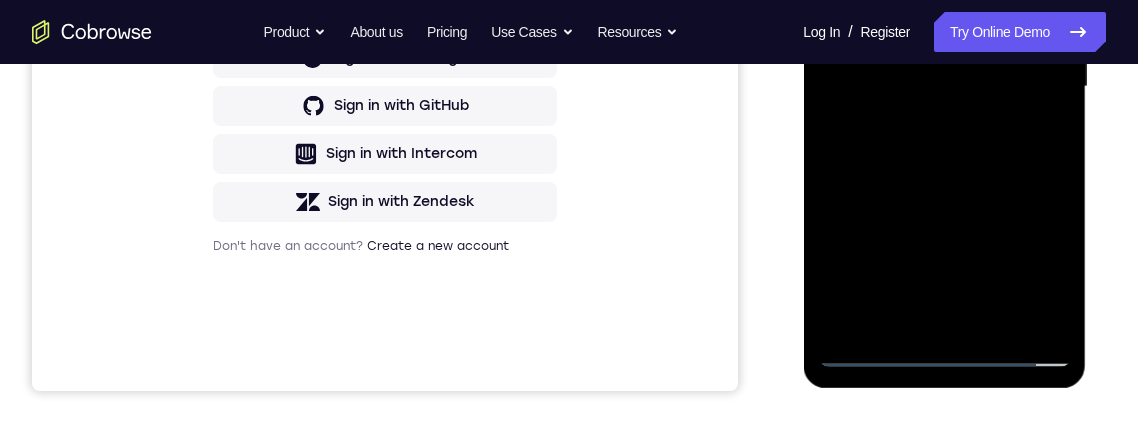 click at bounding box center [944, 87] 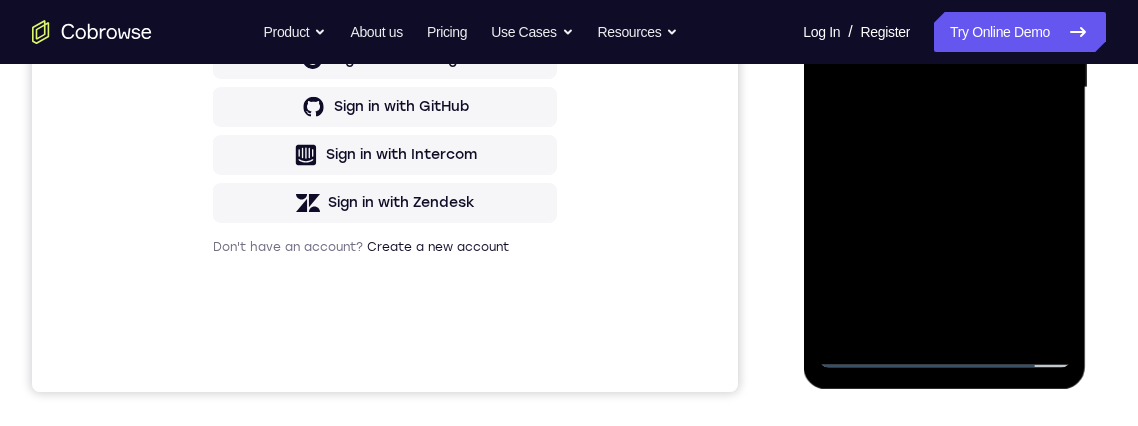 click at bounding box center [944, 88] 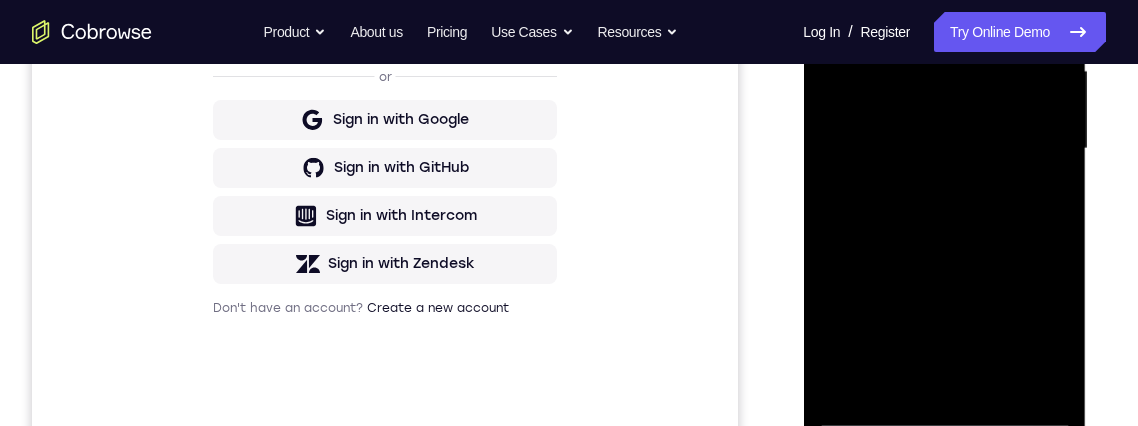 click at bounding box center (944, 149) 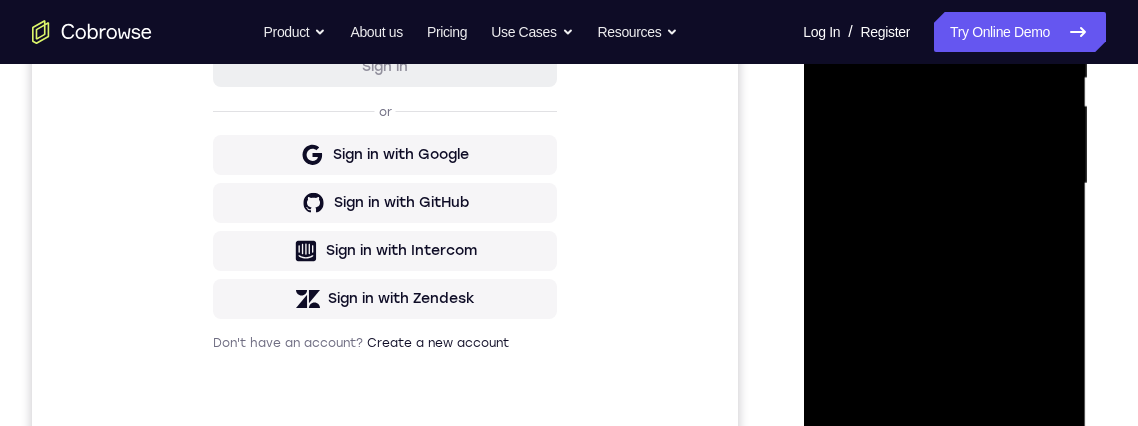 scroll, scrollTop: 467, scrollLeft: 0, axis: vertical 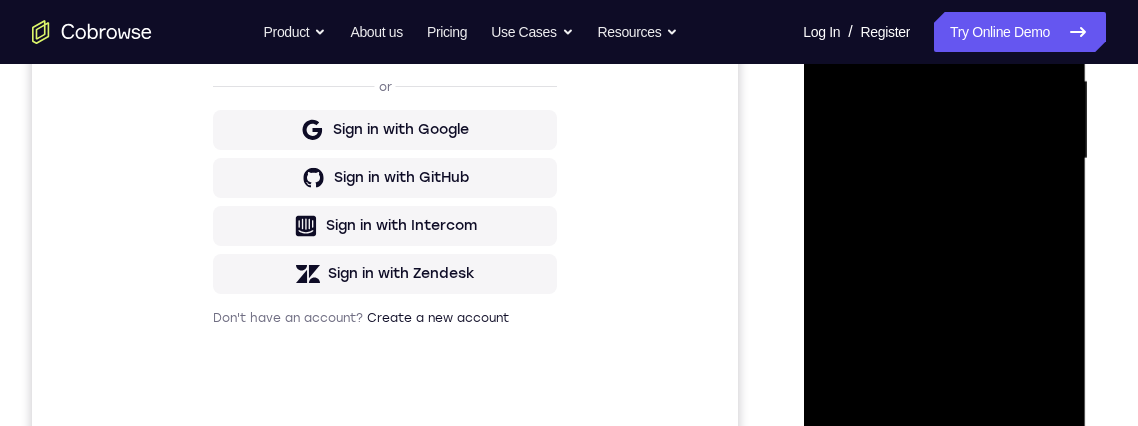 click at bounding box center [944, 159] 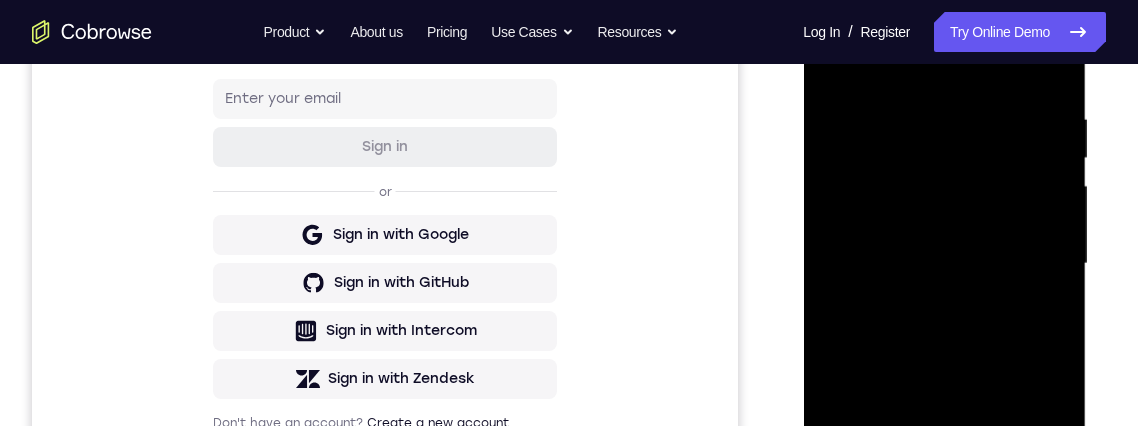 scroll, scrollTop: 272, scrollLeft: 0, axis: vertical 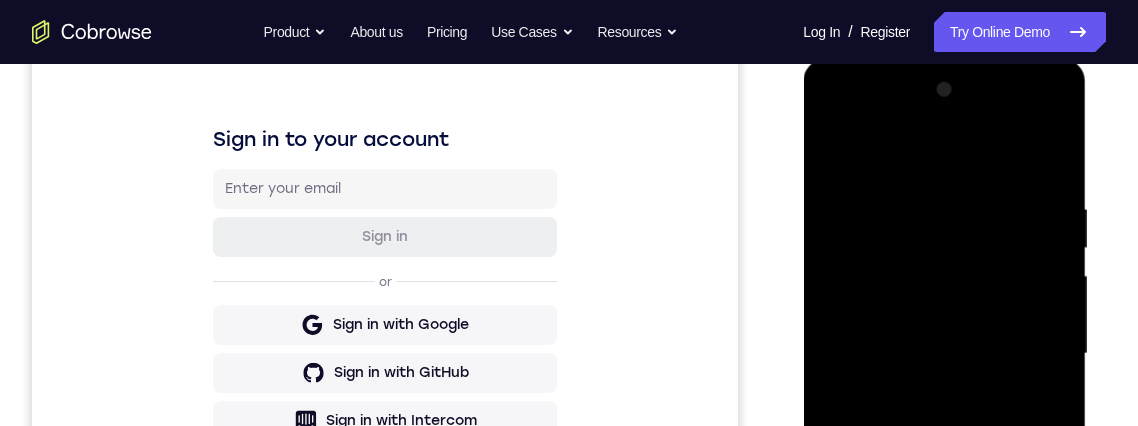 click at bounding box center (944, 354) 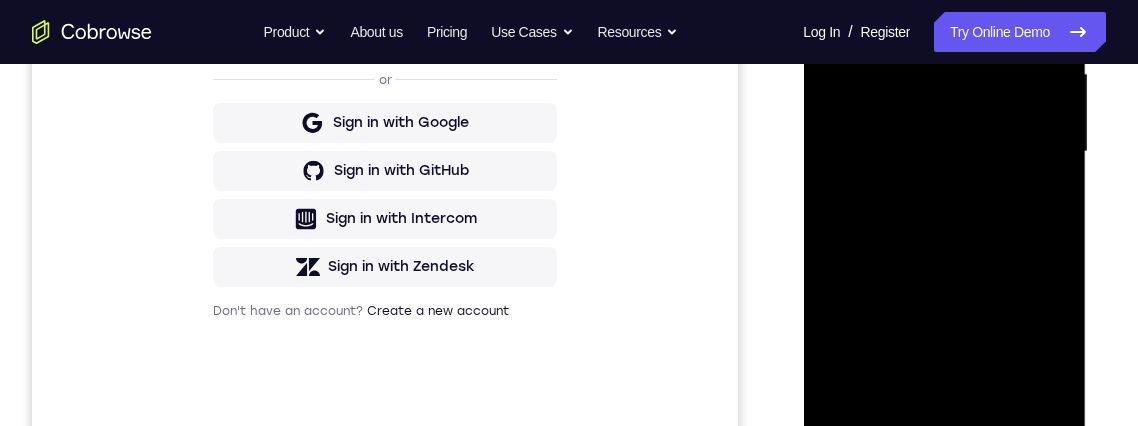 scroll, scrollTop: 475, scrollLeft: 0, axis: vertical 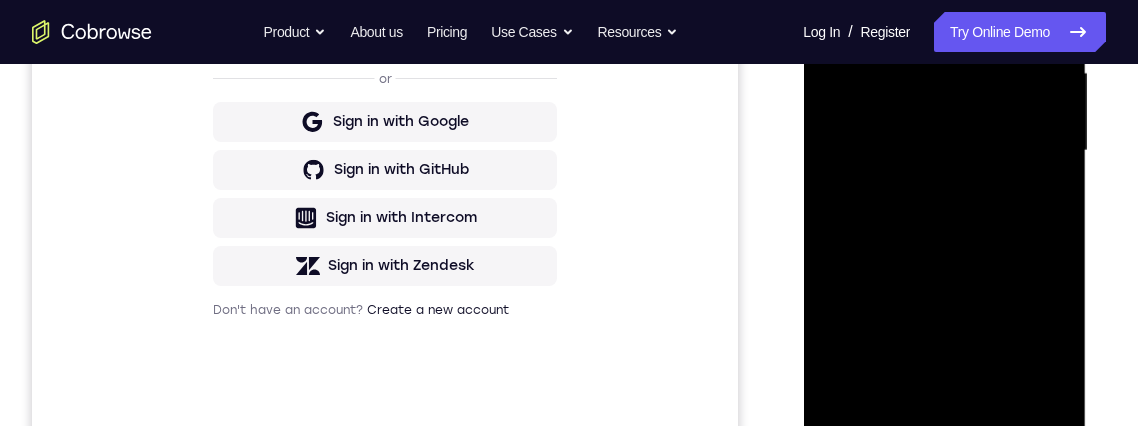 click at bounding box center [944, 151] 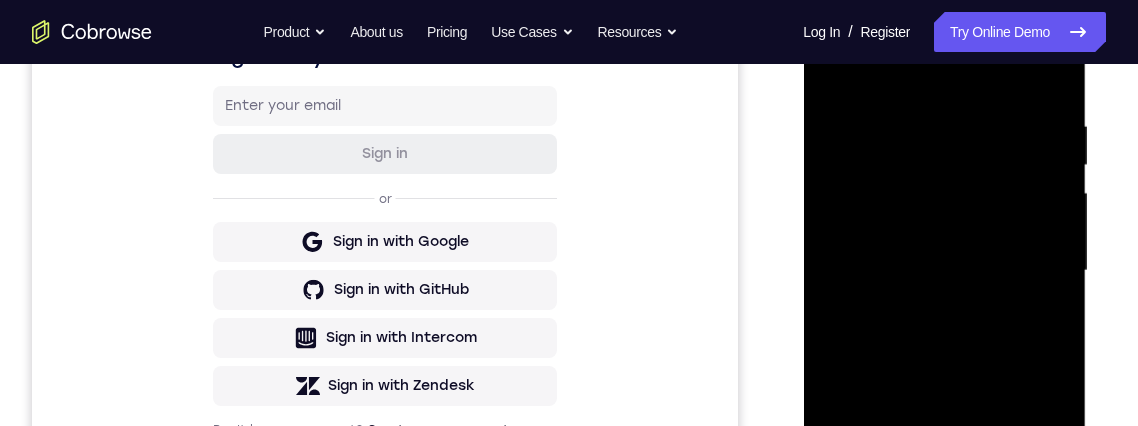 scroll, scrollTop: 356, scrollLeft: 0, axis: vertical 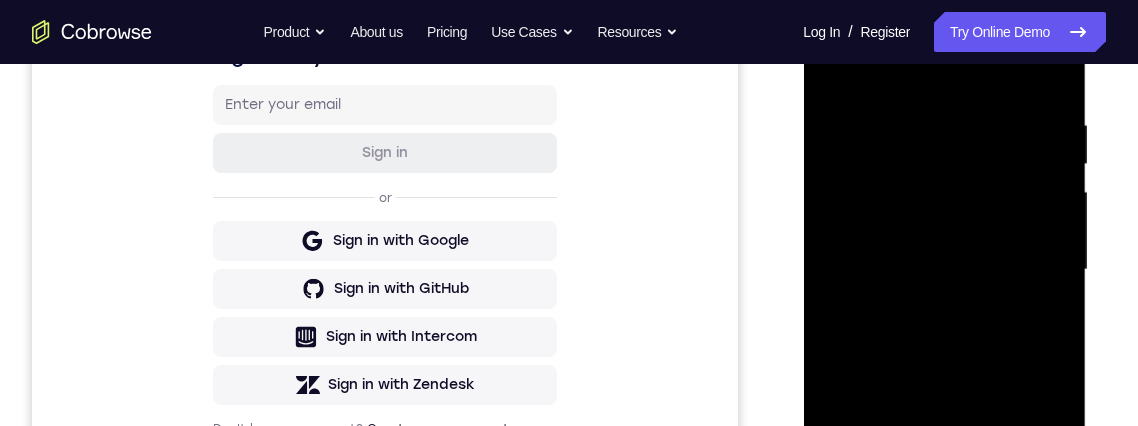 click at bounding box center [944, 270] 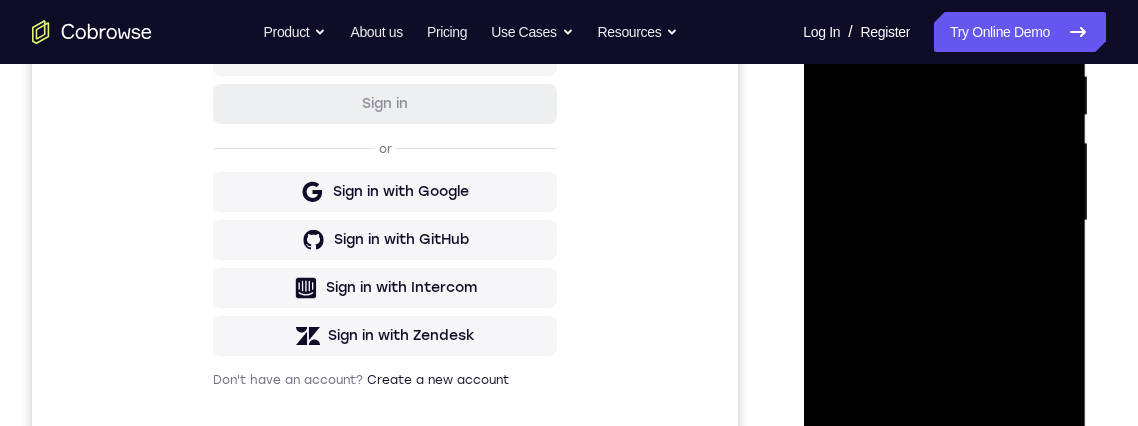 scroll, scrollTop: 411, scrollLeft: 0, axis: vertical 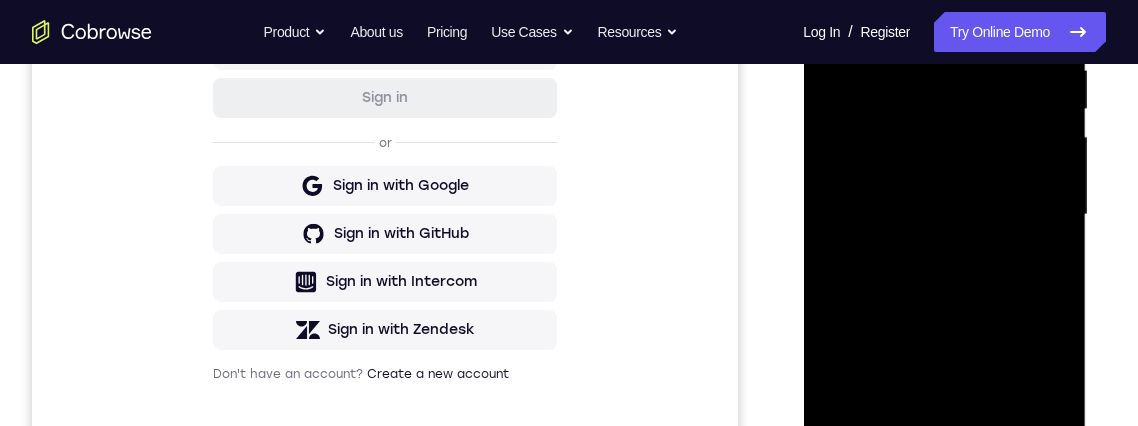 click at bounding box center (944, 215) 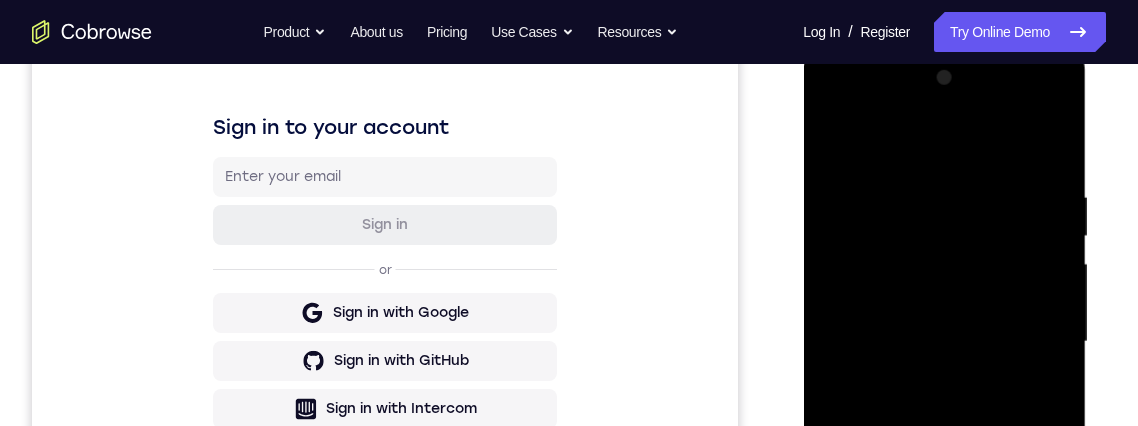 scroll, scrollTop: 375, scrollLeft: 0, axis: vertical 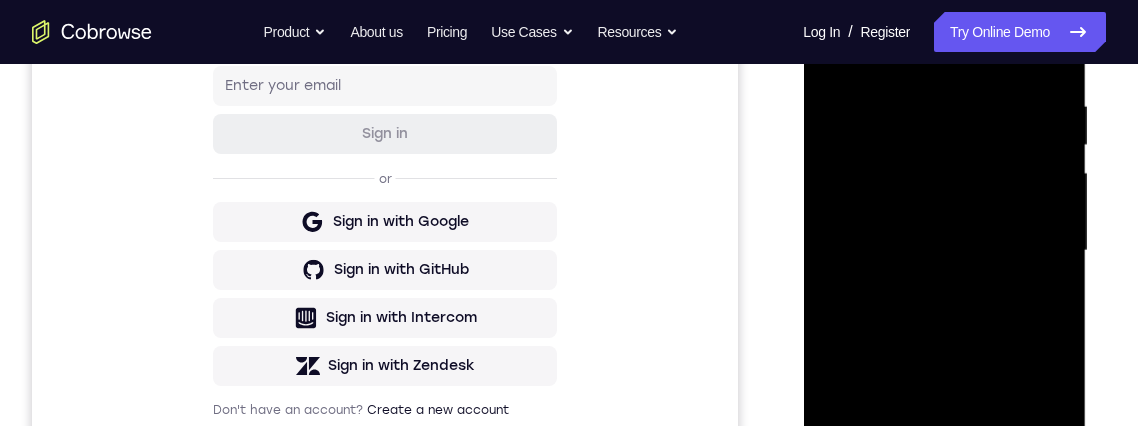 click at bounding box center [944, 251] 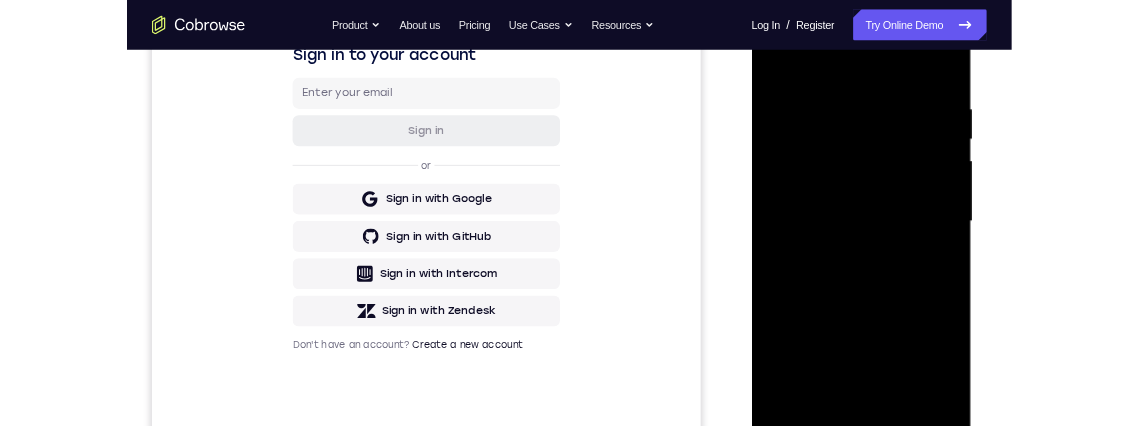 scroll, scrollTop: 315, scrollLeft: 0, axis: vertical 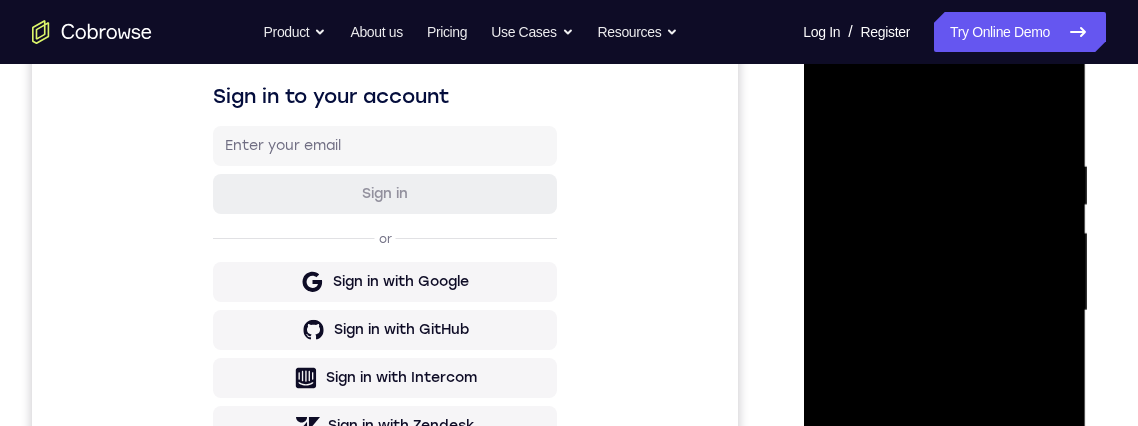 click at bounding box center (944, 311) 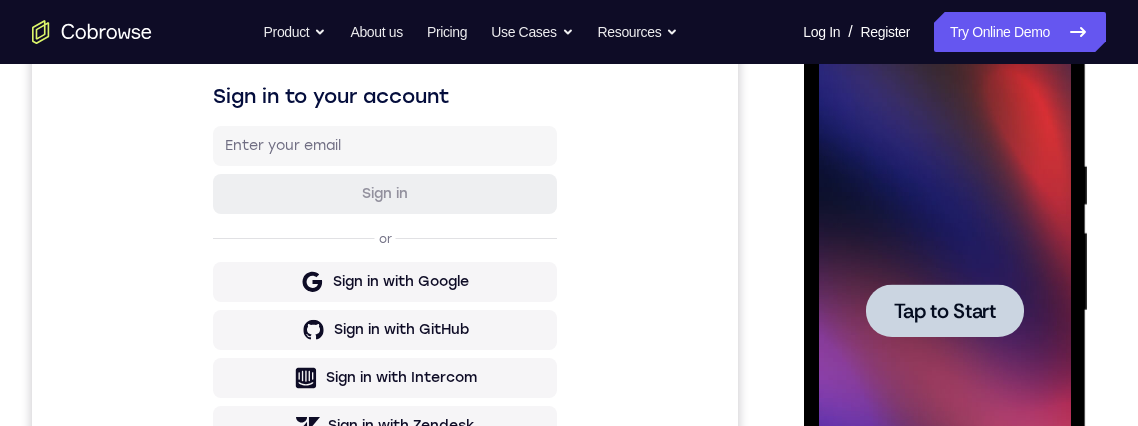 click on "Tap to Start" at bounding box center (944, 311) 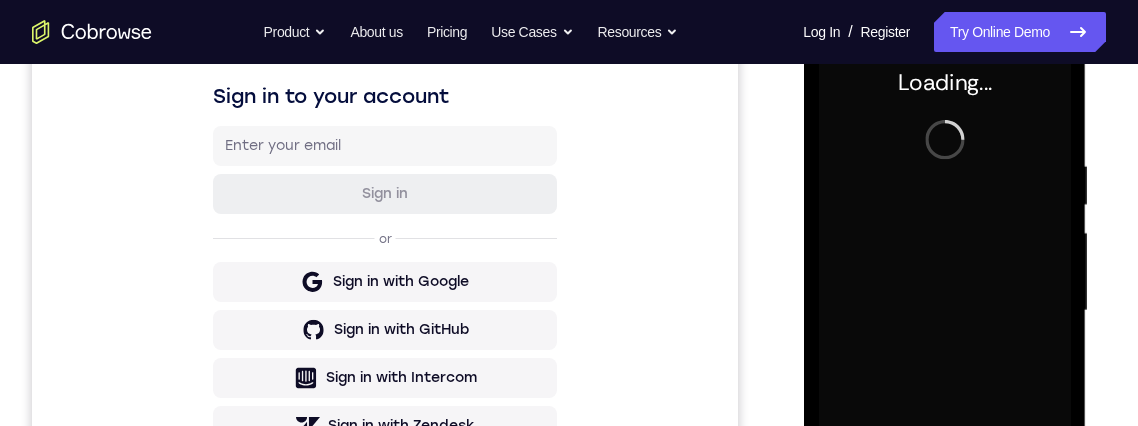 scroll, scrollTop: 181, scrollLeft: 0, axis: vertical 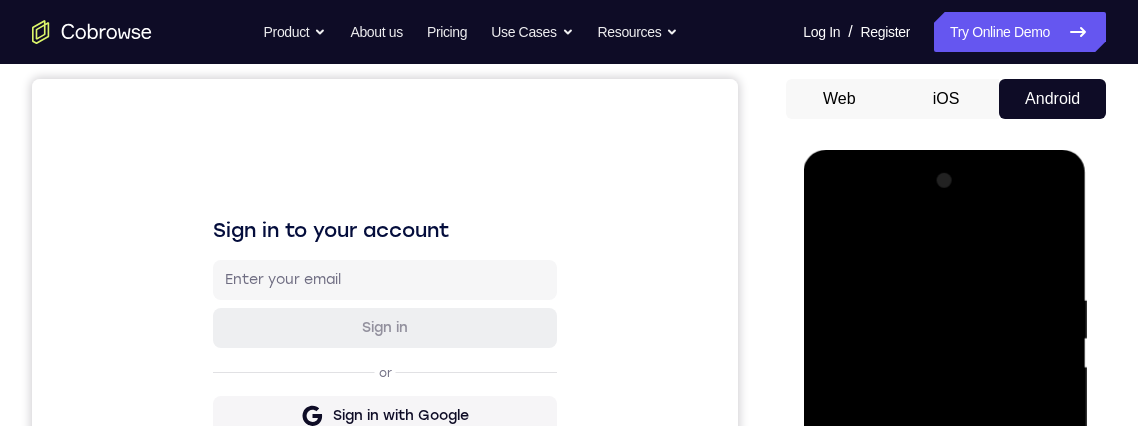 click at bounding box center [944, 445] 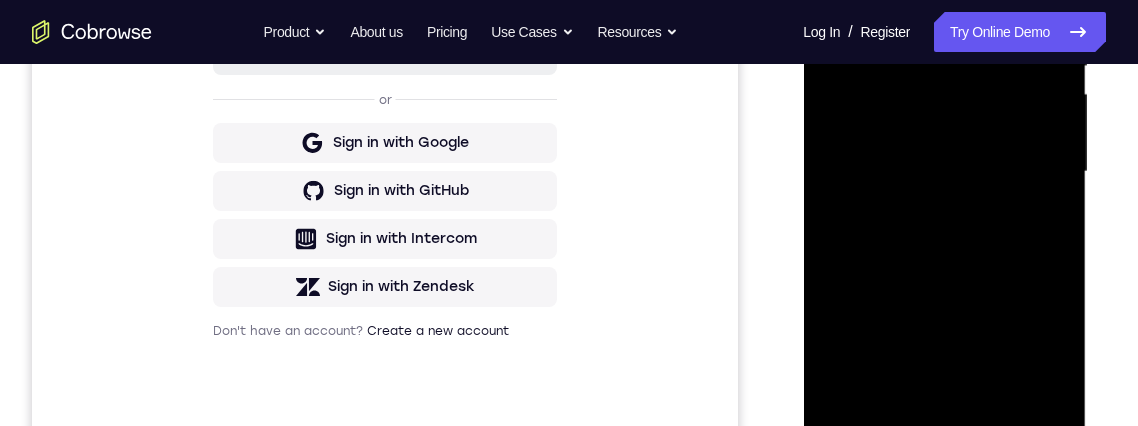scroll, scrollTop: 342, scrollLeft: 0, axis: vertical 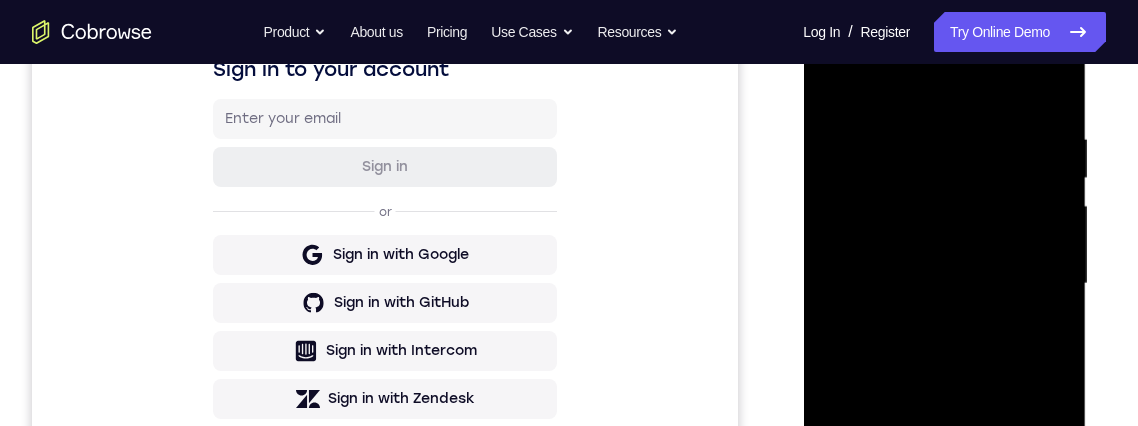 click at bounding box center (944, 284) 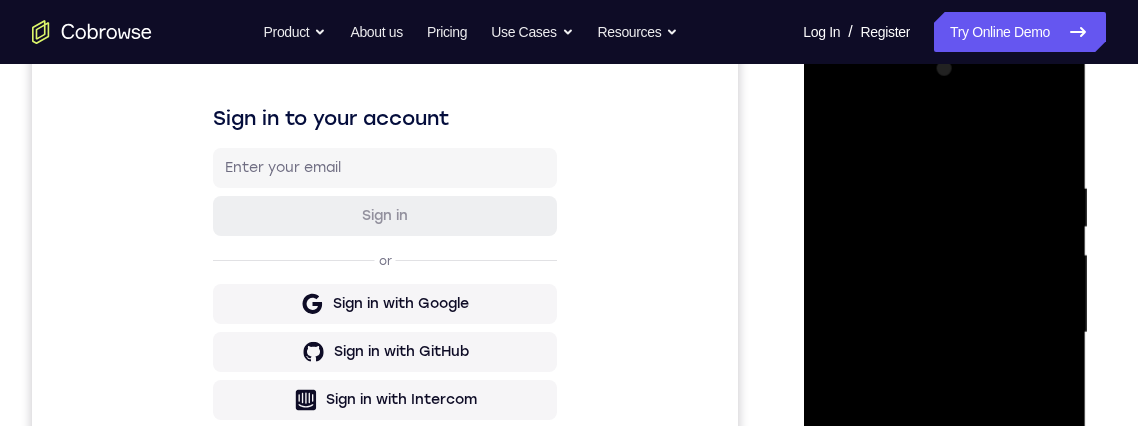 click at bounding box center (944, 333) 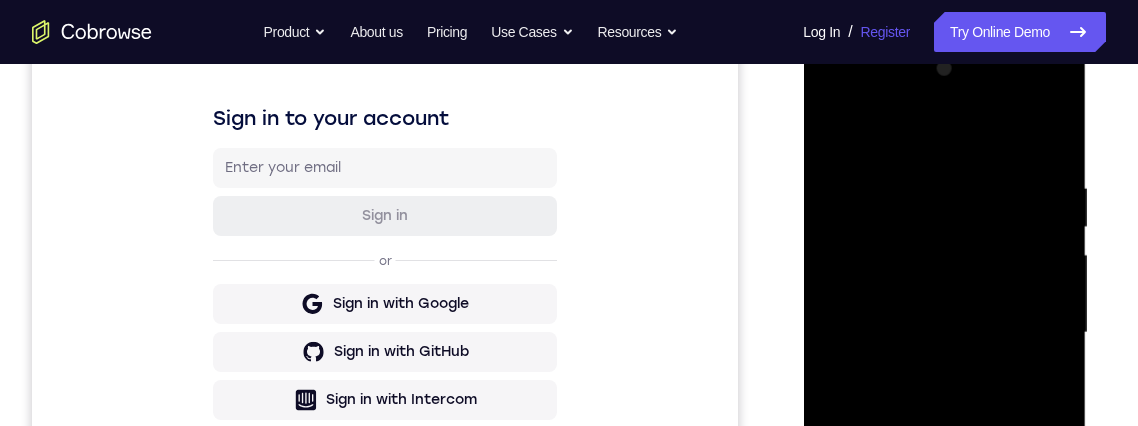 scroll, scrollTop: 290, scrollLeft: 0, axis: vertical 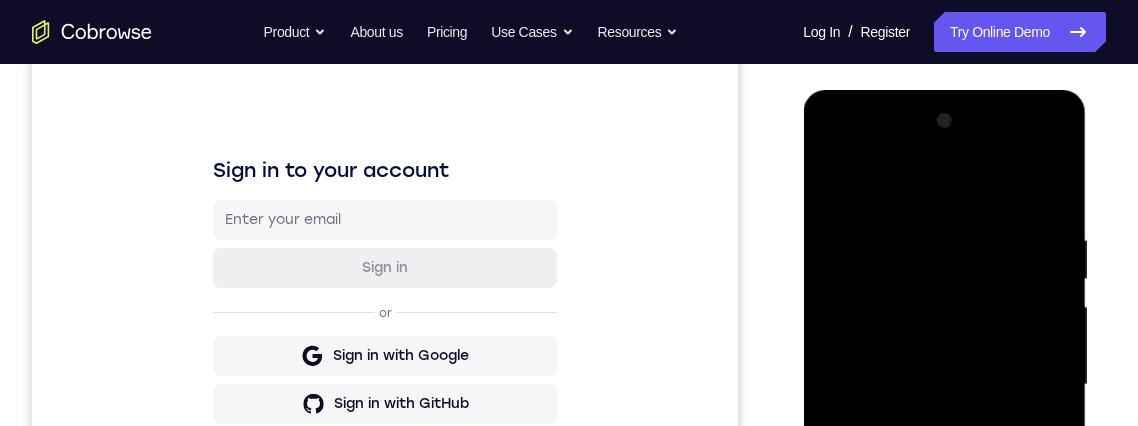 click at bounding box center [944, 385] 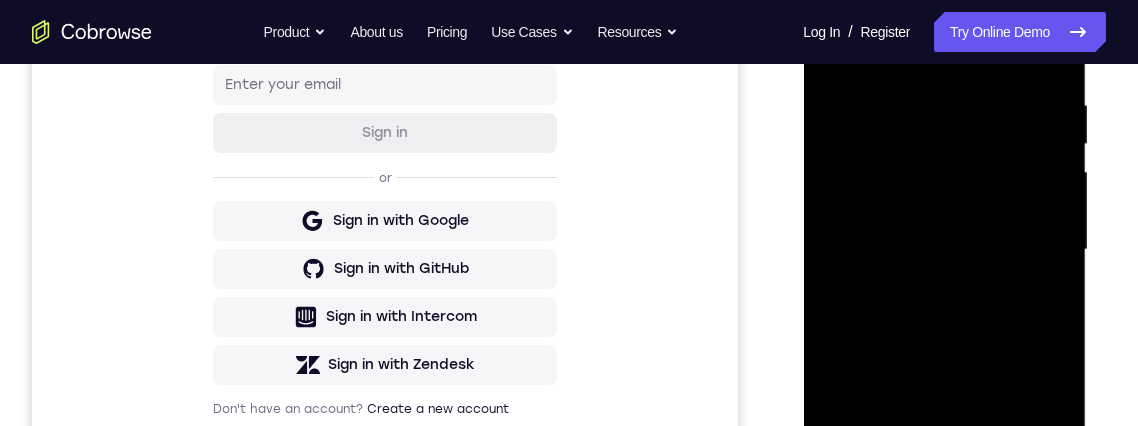 scroll, scrollTop: 304, scrollLeft: 0, axis: vertical 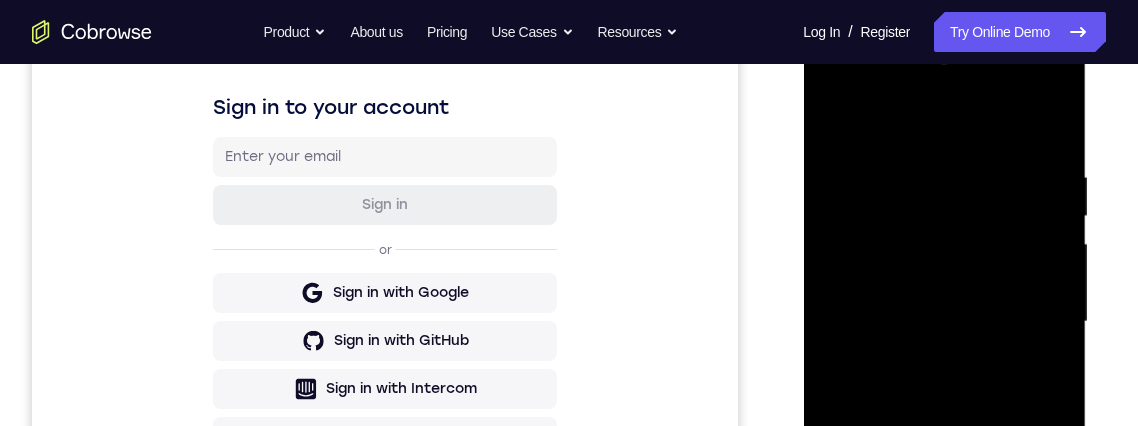 click at bounding box center [944, 322] 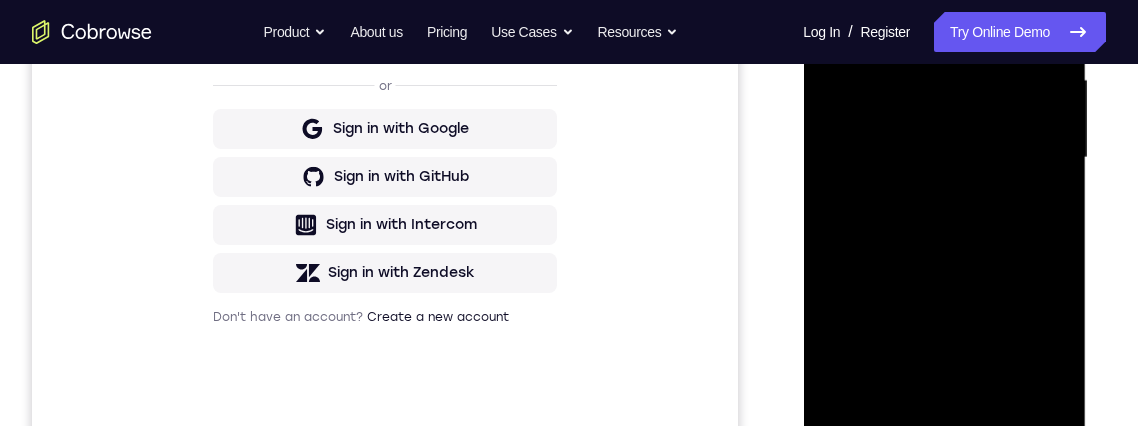 scroll, scrollTop: 471, scrollLeft: 0, axis: vertical 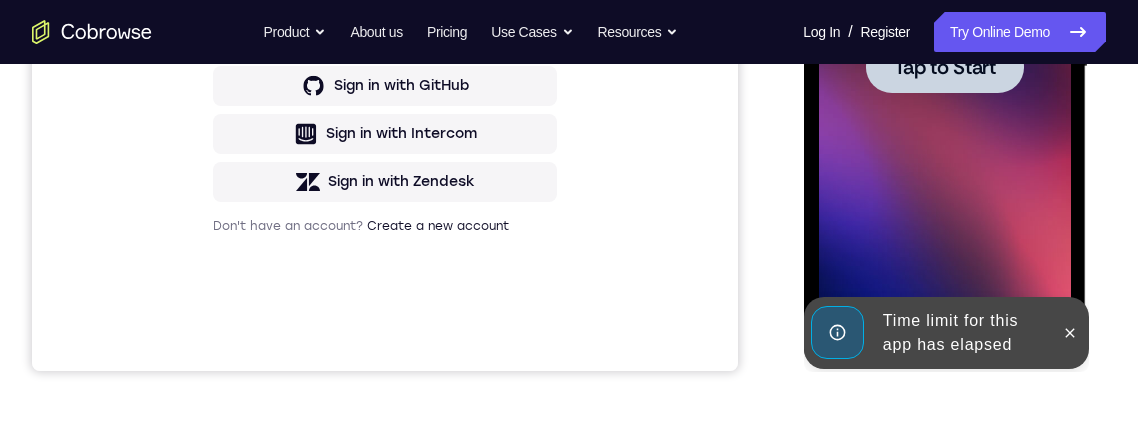 click on "Tap to Start" at bounding box center [944, 67] 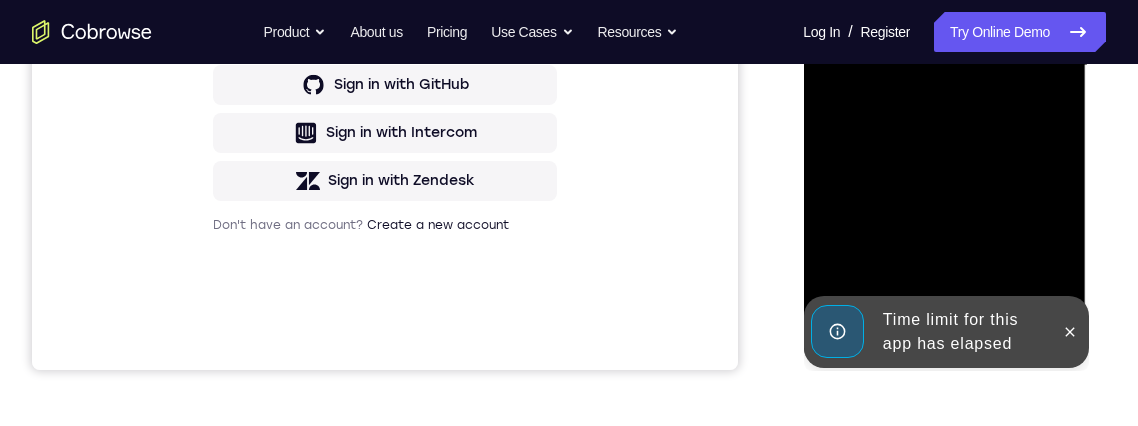 scroll, scrollTop: 628, scrollLeft: 0, axis: vertical 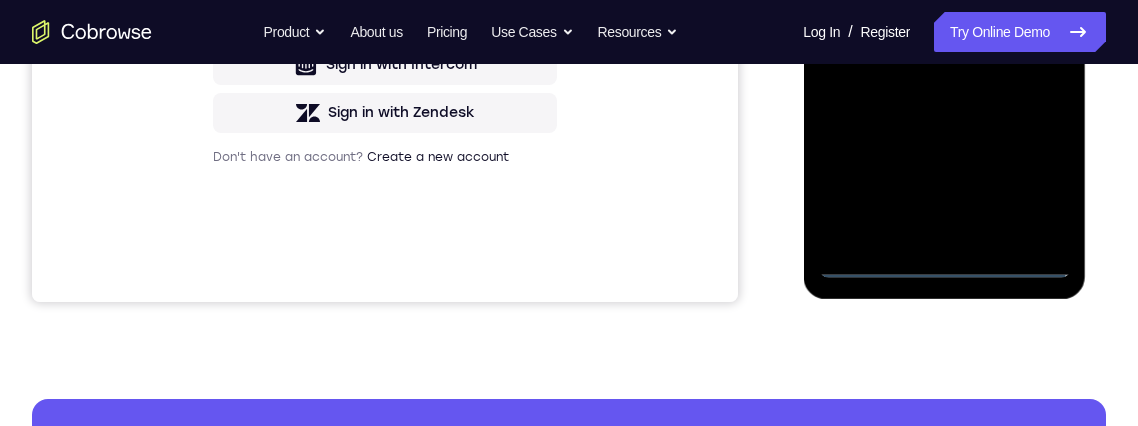 click at bounding box center (944, -2) 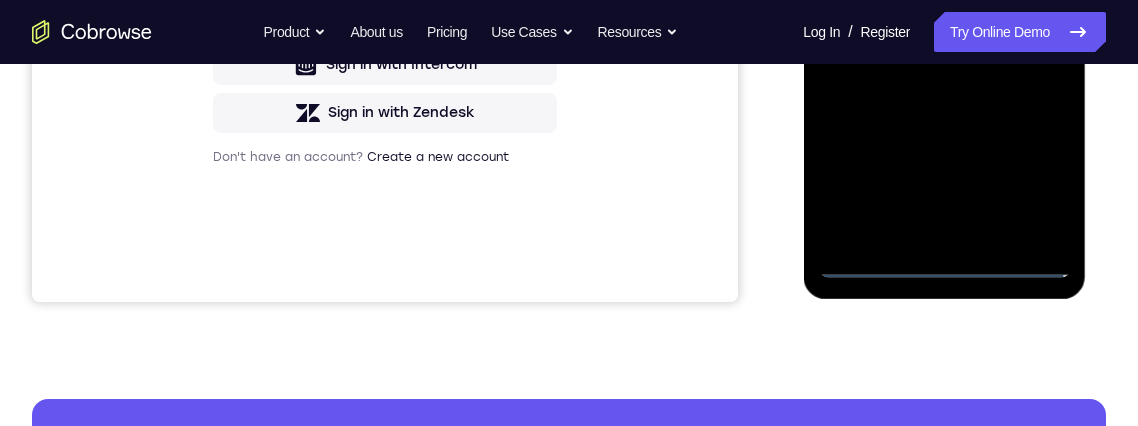 click at bounding box center (944, -2) 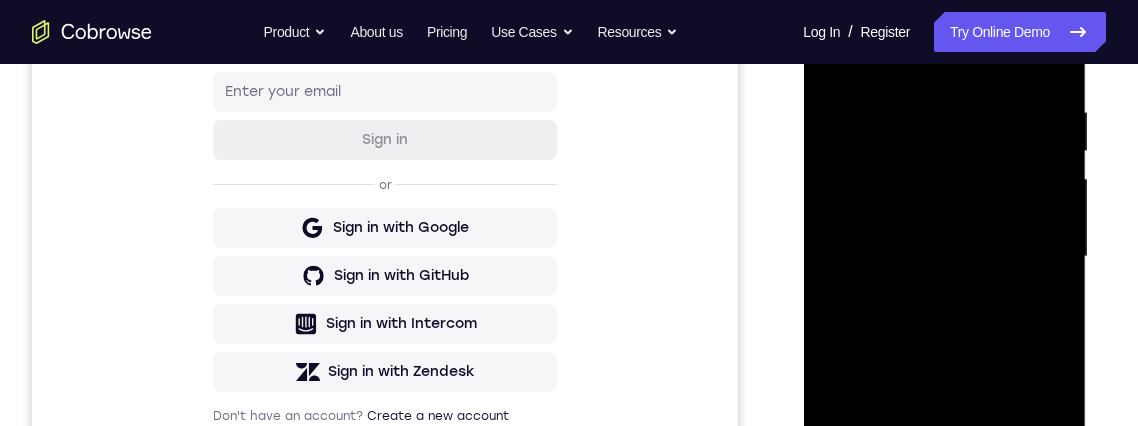 scroll, scrollTop: 326, scrollLeft: 0, axis: vertical 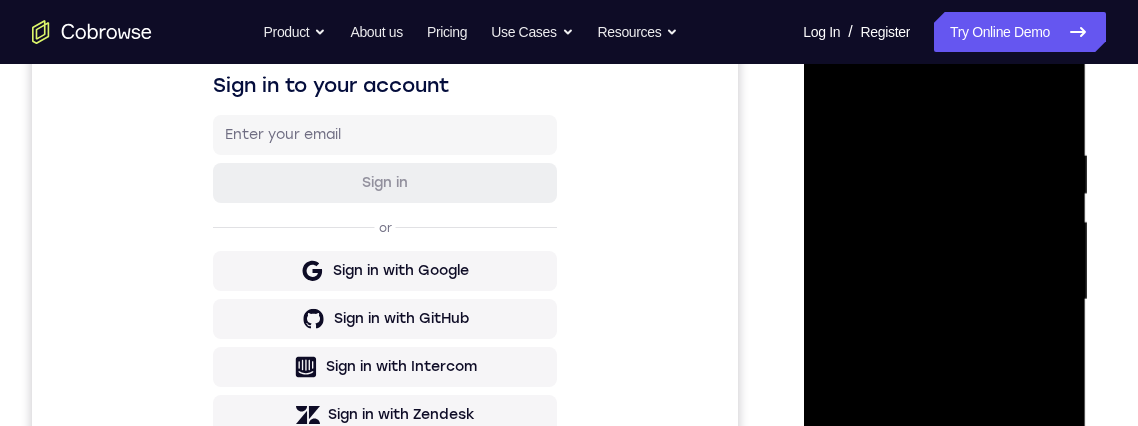 click at bounding box center [944, 300] 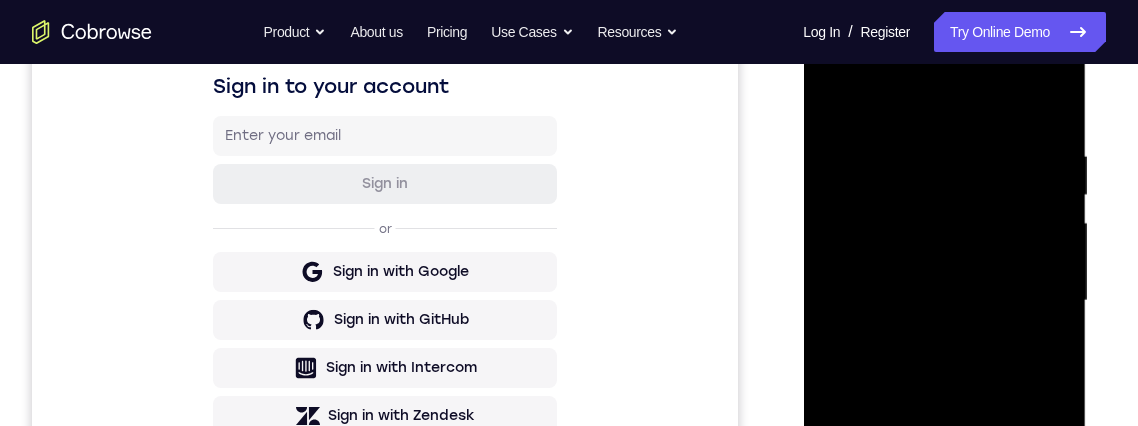 click at bounding box center [944, 301] 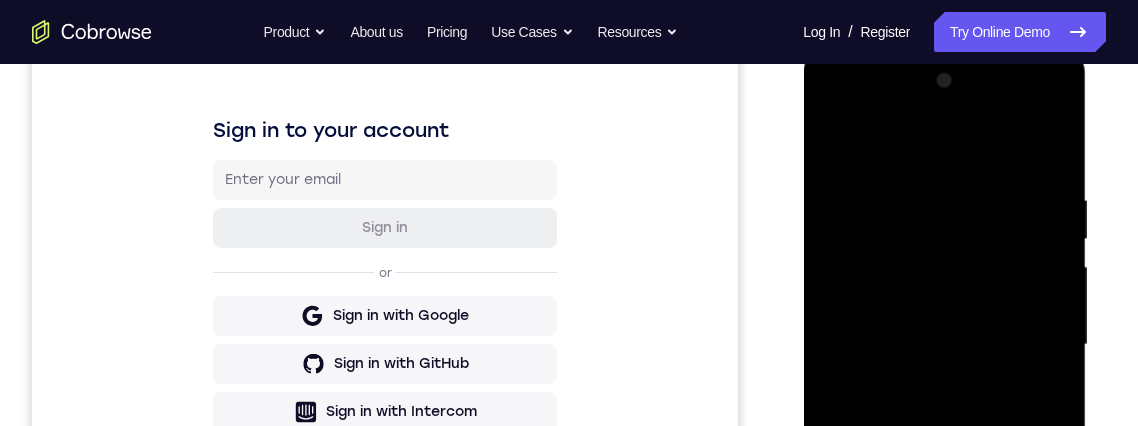 scroll, scrollTop: 279, scrollLeft: 0, axis: vertical 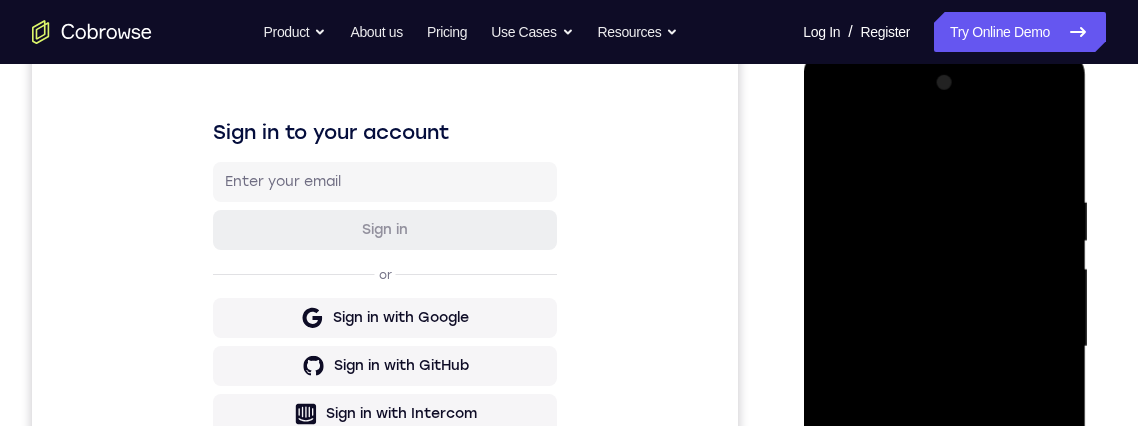 click at bounding box center (944, 347) 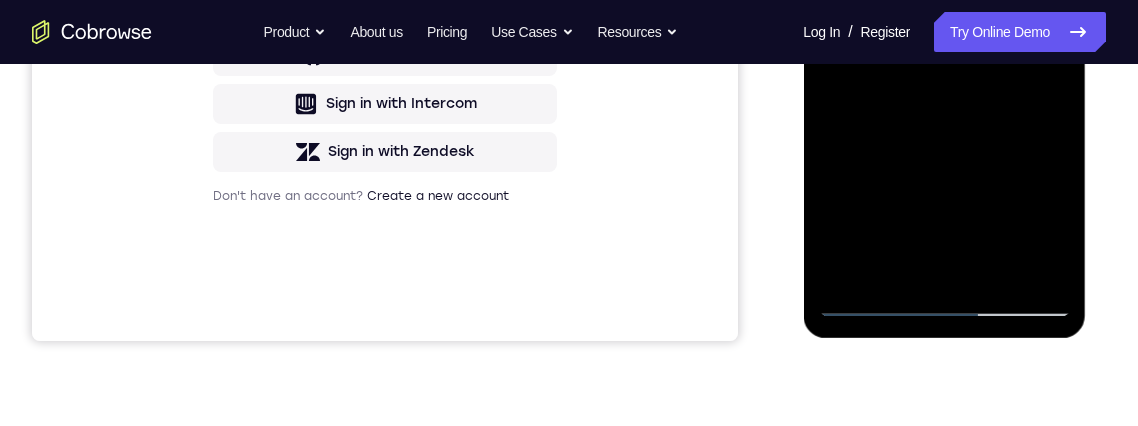 click at bounding box center [944, 37] 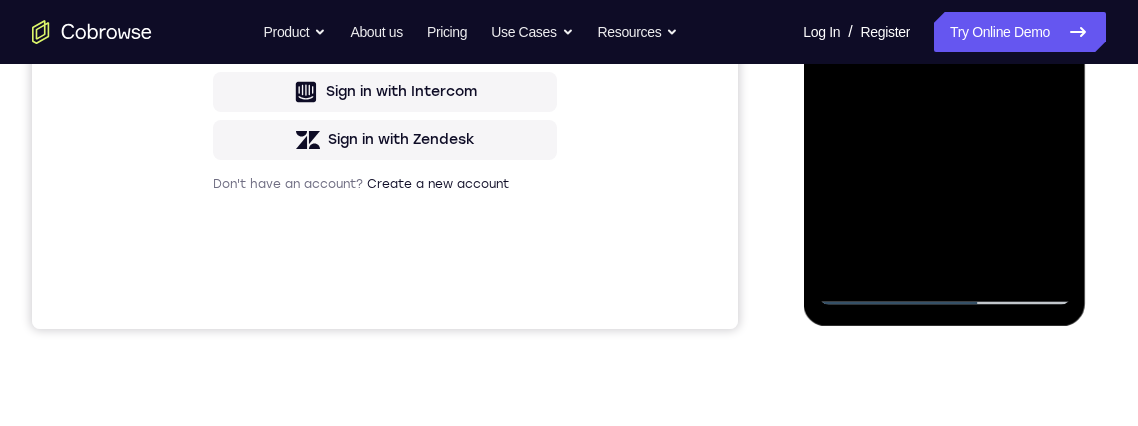 click at bounding box center (944, 25) 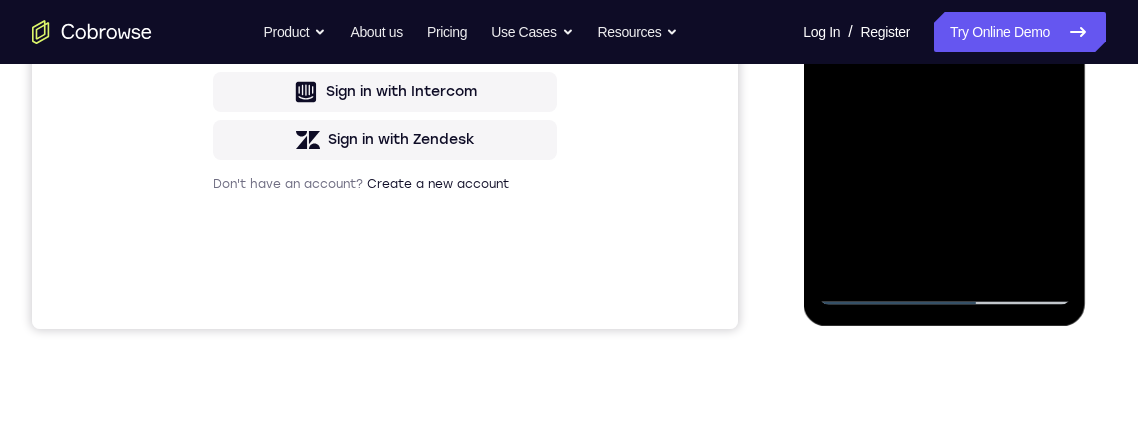 click at bounding box center (944, 25) 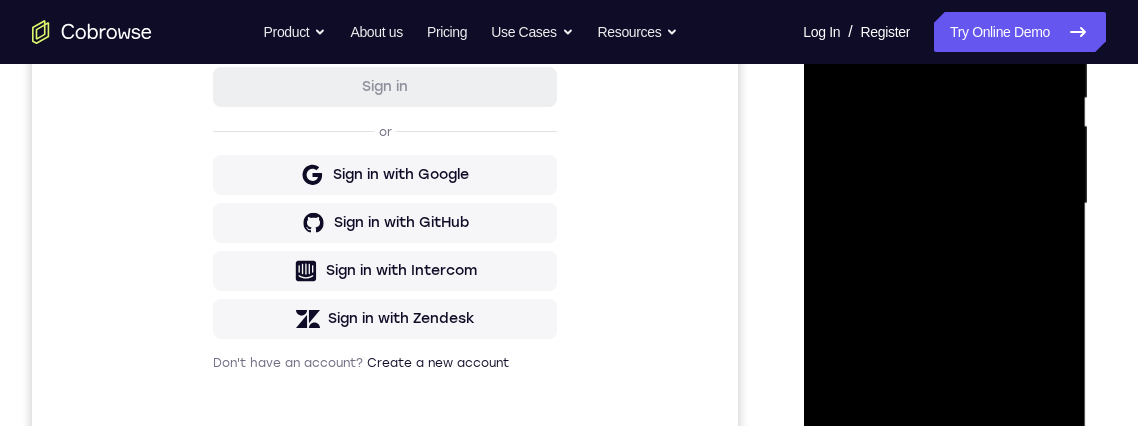 scroll, scrollTop: 363, scrollLeft: 0, axis: vertical 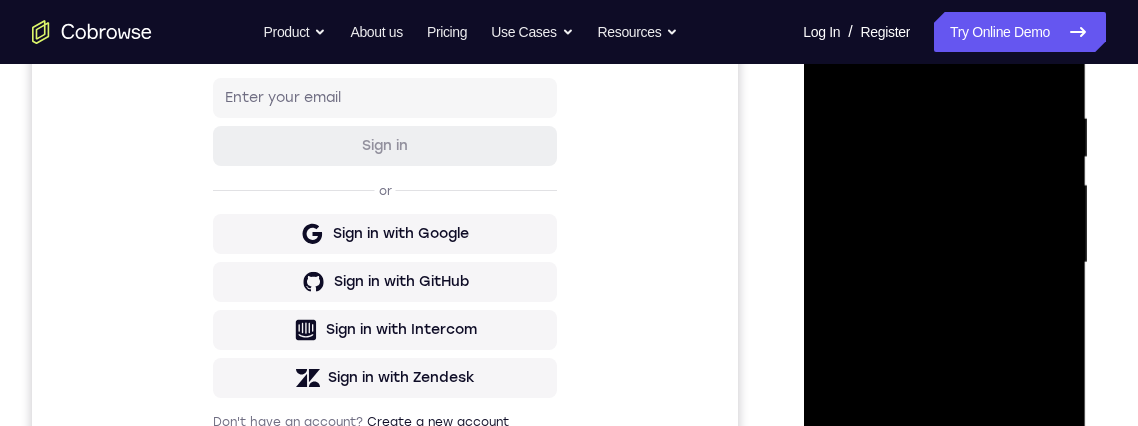 click at bounding box center (944, 263) 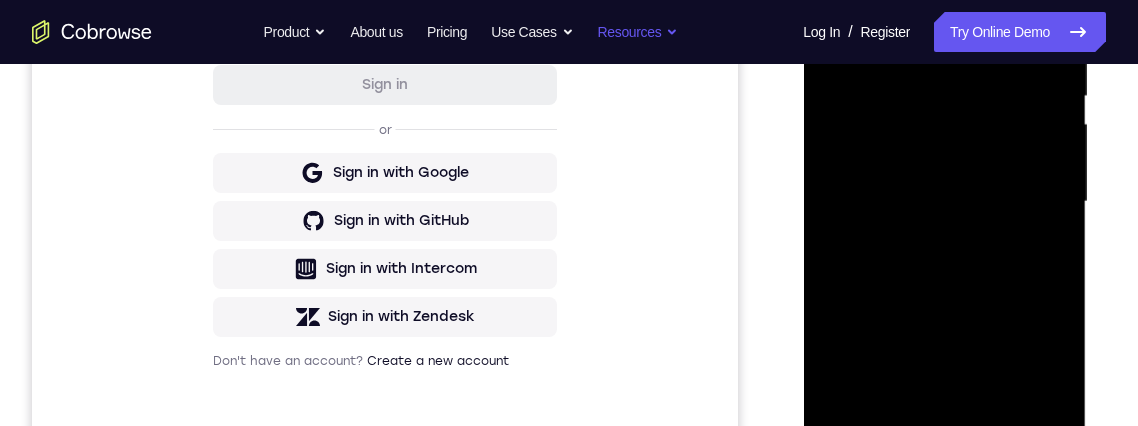 scroll, scrollTop: 423, scrollLeft: 0, axis: vertical 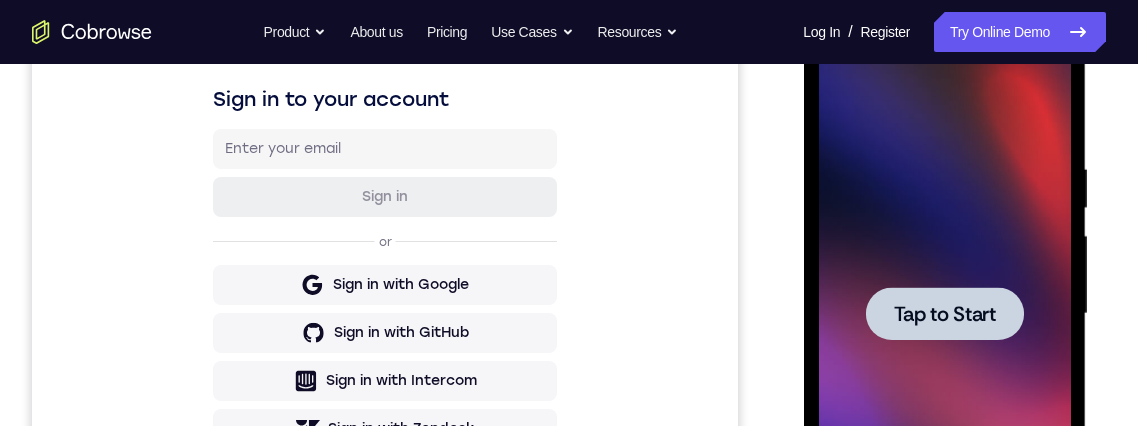 click on "Tap to Start" at bounding box center (944, 314) 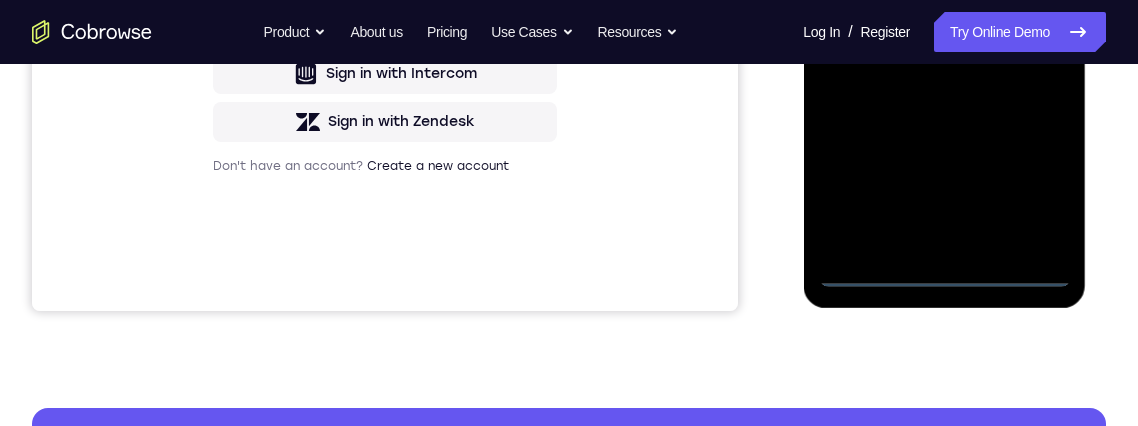 scroll, scrollTop: 627, scrollLeft: 0, axis: vertical 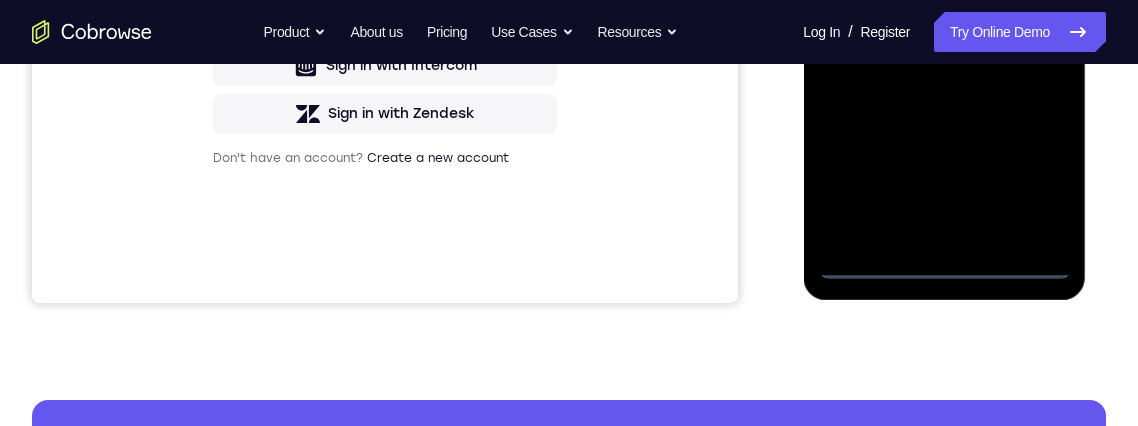 click at bounding box center [944, -1] 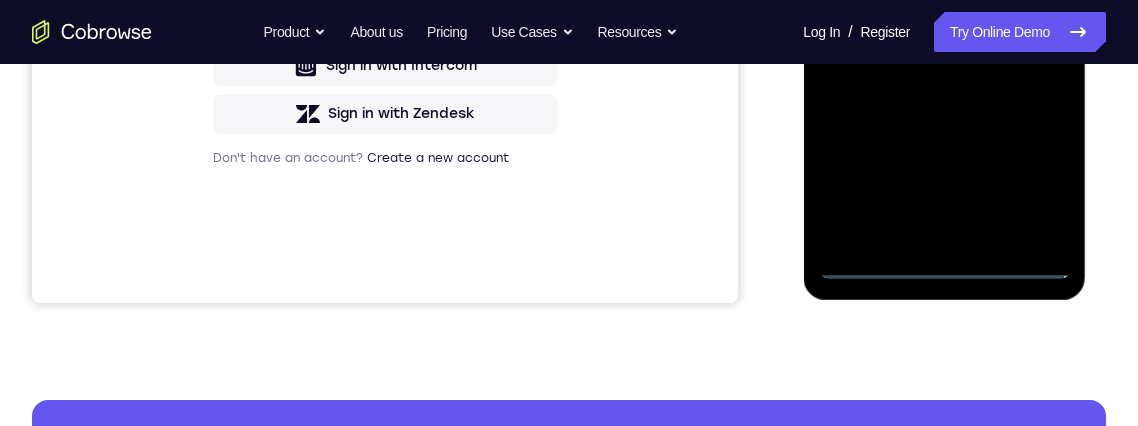 click at bounding box center [944, -1] 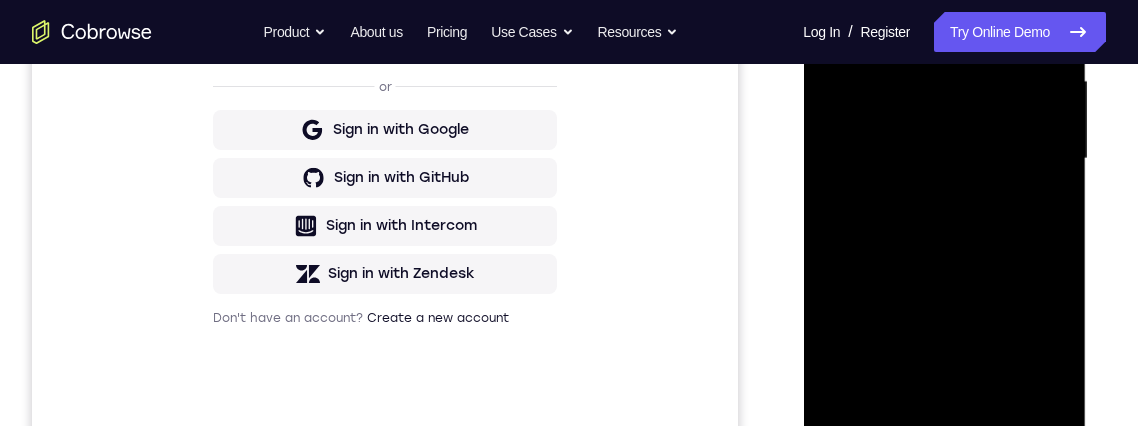 scroll, scrollTop: 319, scrollLeft: 0, axis: vertical 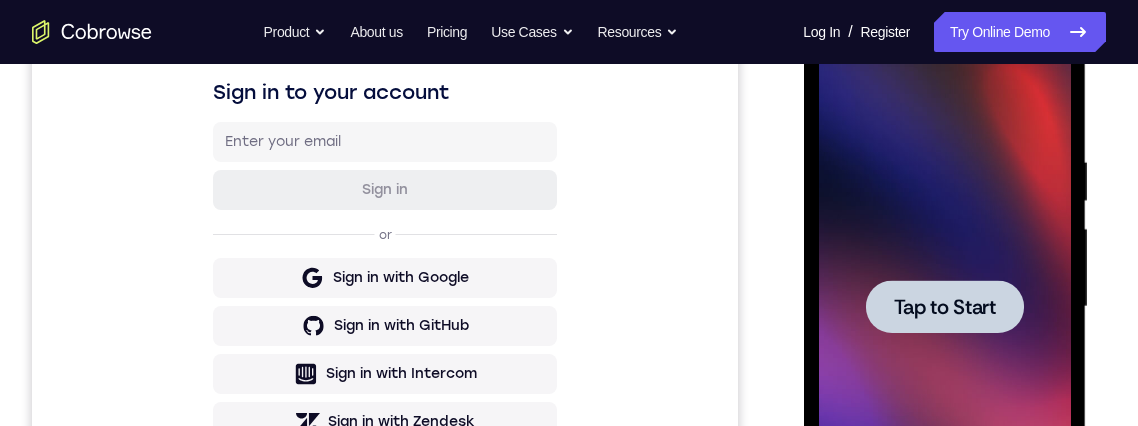 click on "Tap to Start" at bounding box center (944, 307) 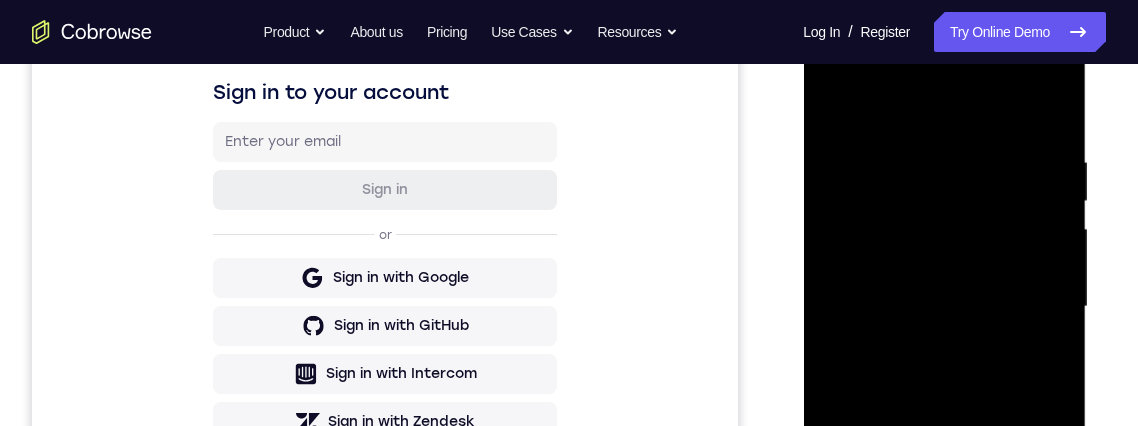 scroll, scrollTop: 558, scrollLeft: 0, axis: vertical 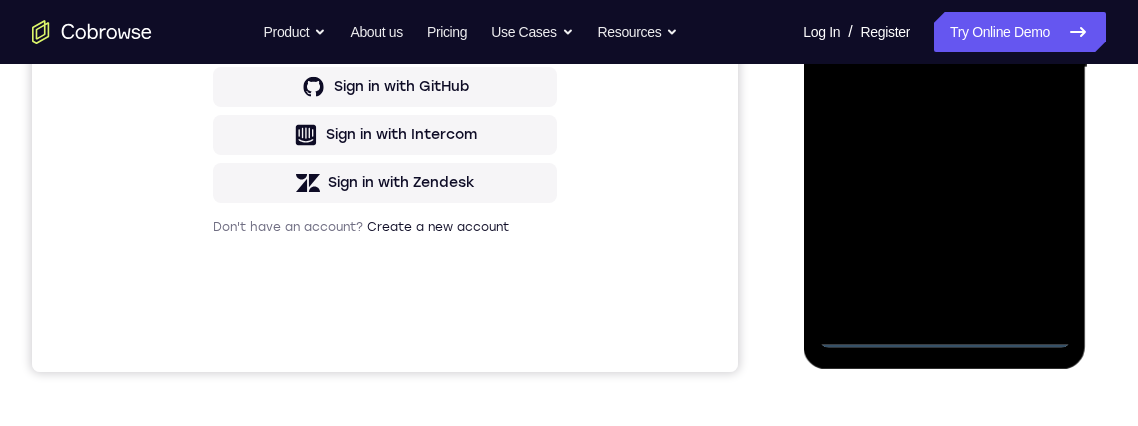 click at bounding box center [944, 68] 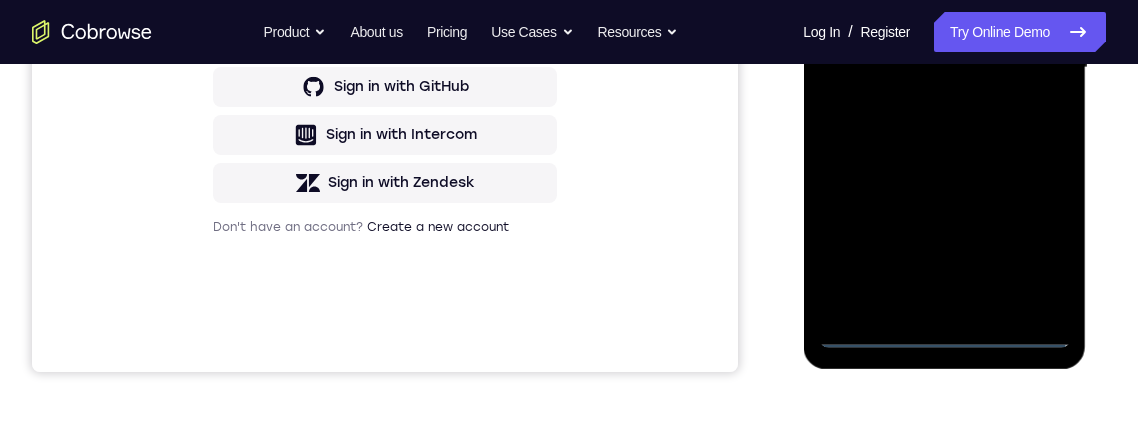 scroll, scrollTop: 448, scrollLeft: 0, axis: vertical 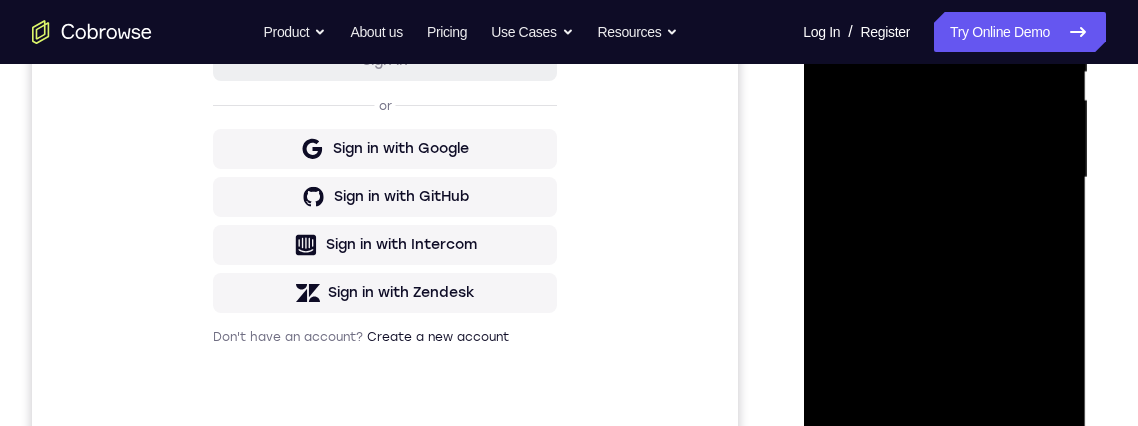 click at bounding box center [944, 178] 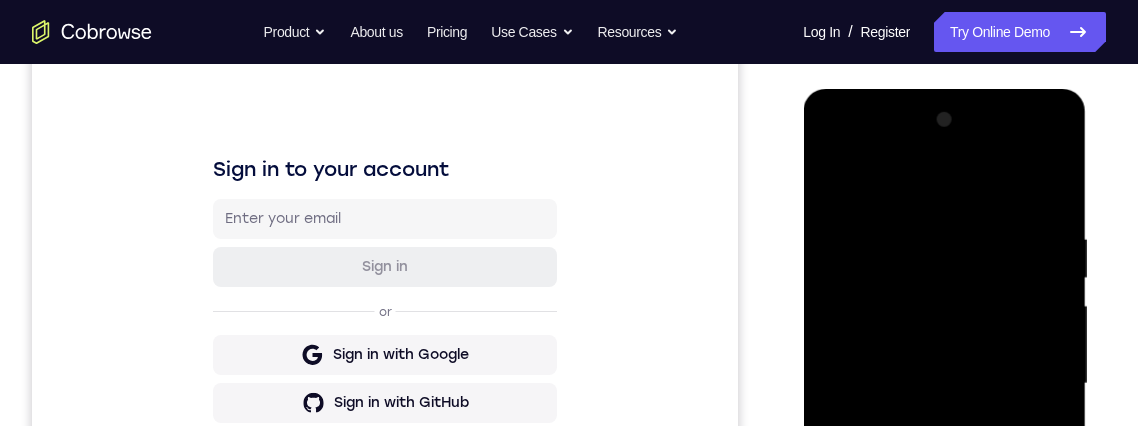 click at bounding box center (944, 384) 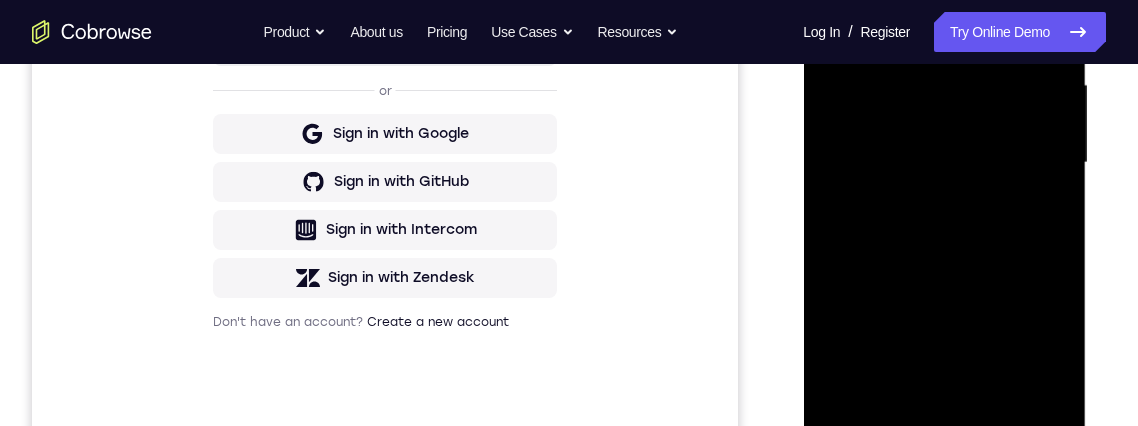 scroll, scrollTop: 458, scrollLeft: 0, axis: vertical 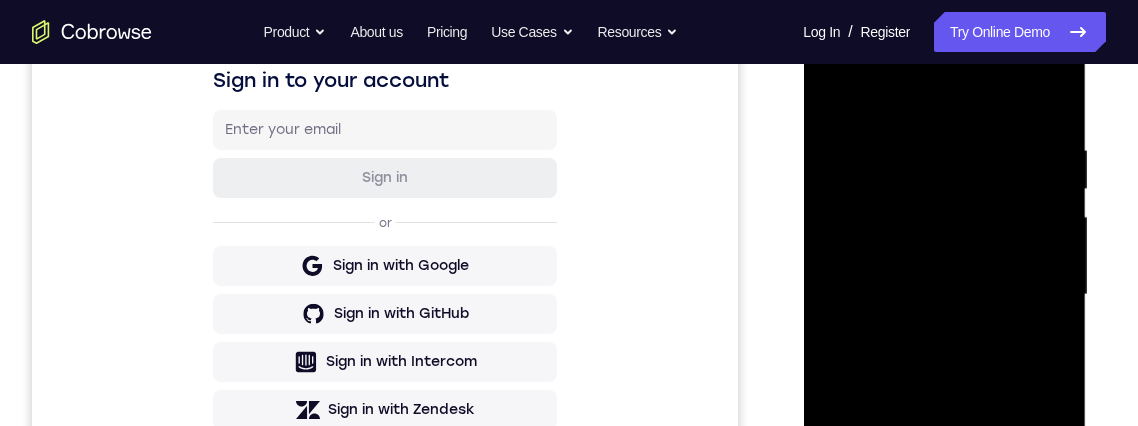 click at bounding box center [944, 295] 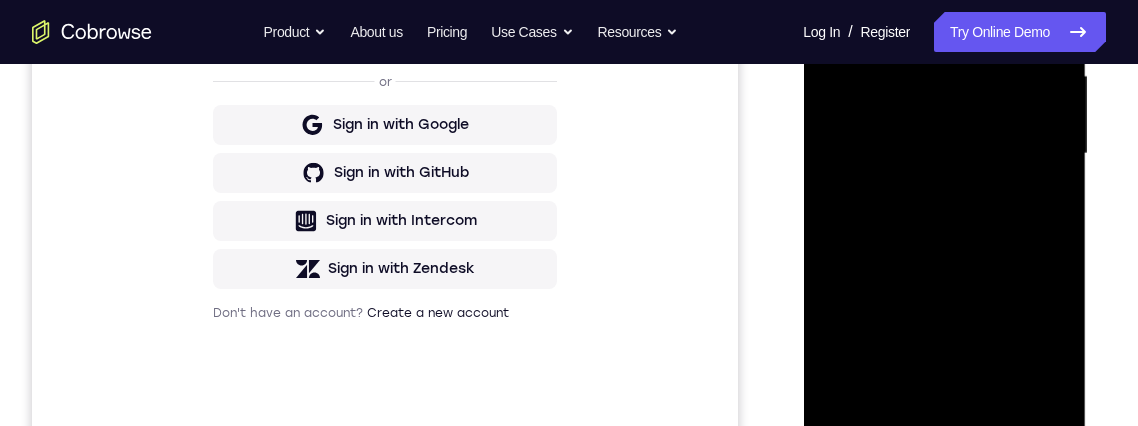 scroll, scrollTop: 608, scrollLeft: 0, axis: vertical 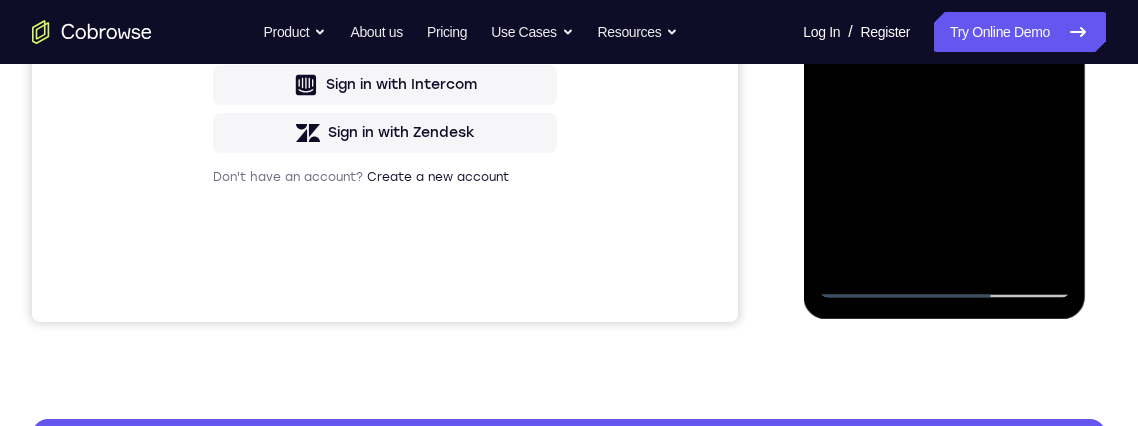click at bounding box center [944, 18] 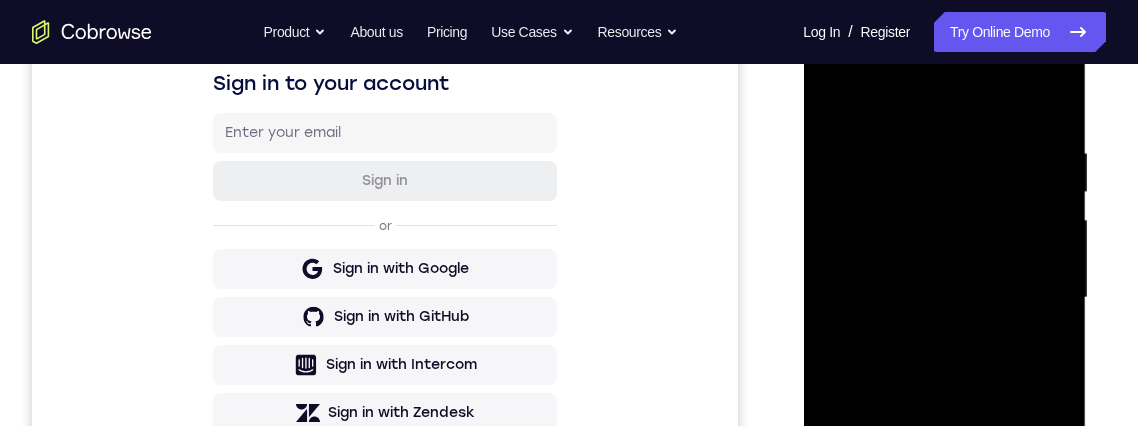 scroll, scrollTop: 255, scrollLeft: 0, axis: vertical 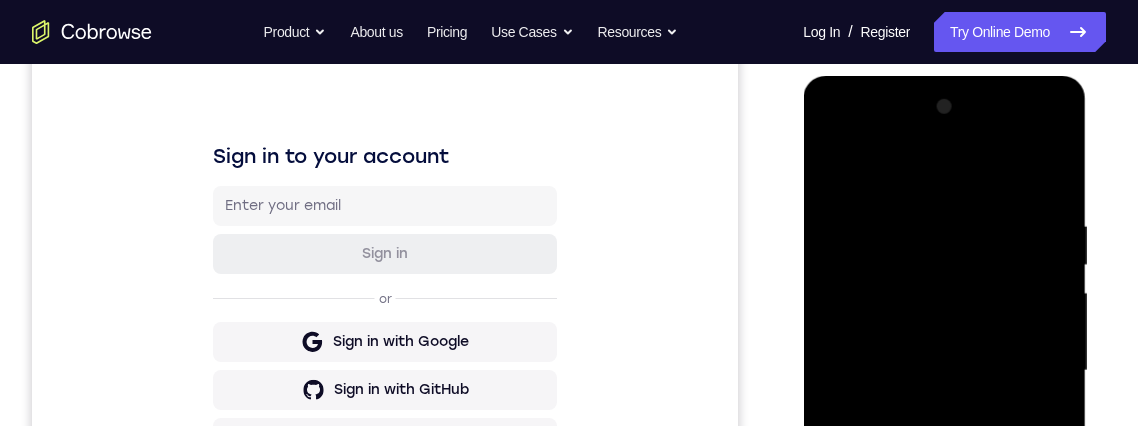 click at bounding box center (944, 371) 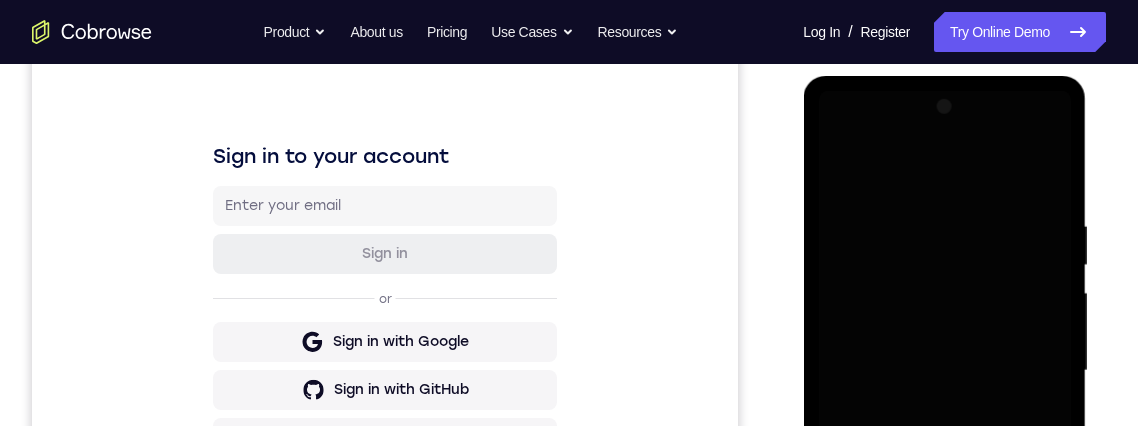 click at bounding box center [944, 371] 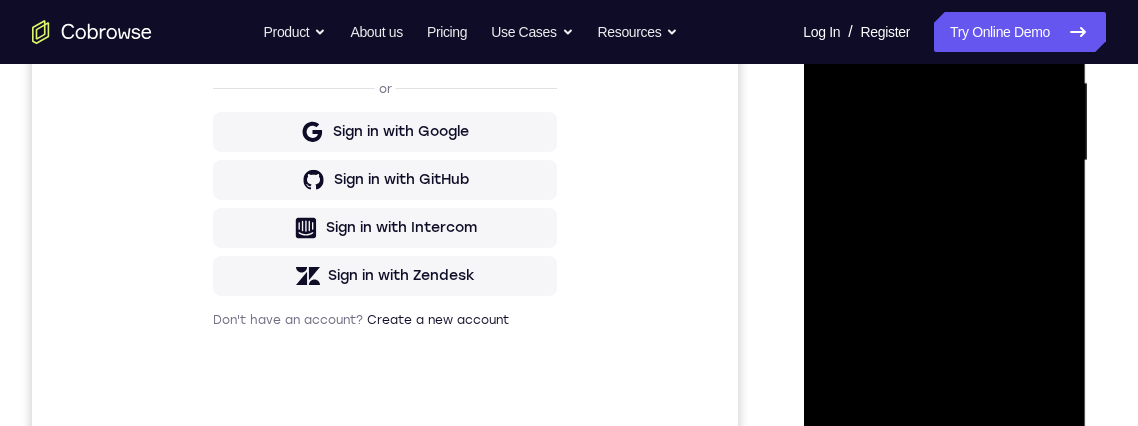 scroll, scrollTop: 277, scrollLeft: 0, axis: vertical 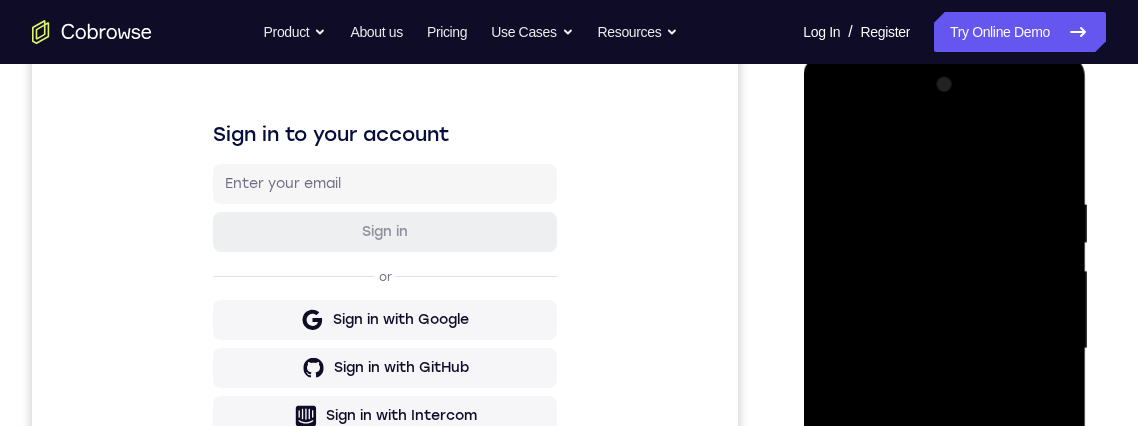 click at bounding box center (944, 349) 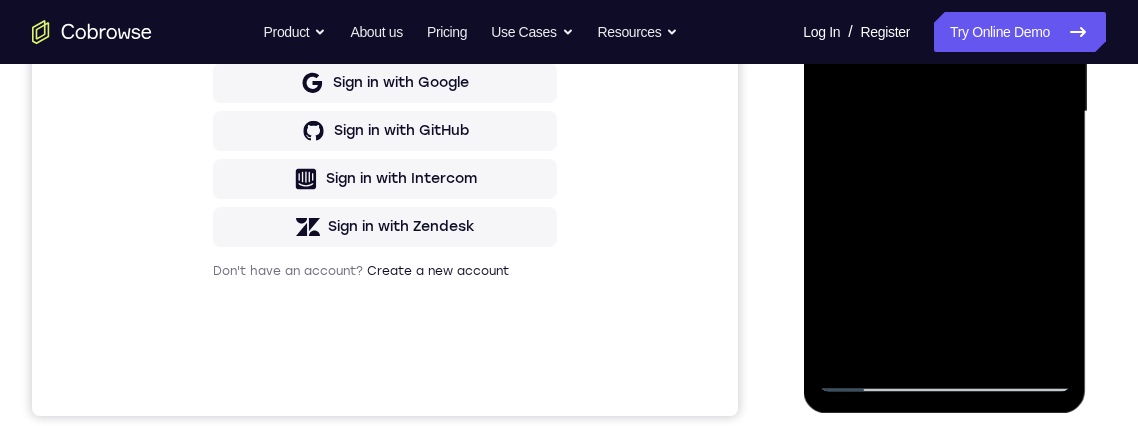 scroll, scrollTop: 533, scrollLeft: 0, axis: vertical 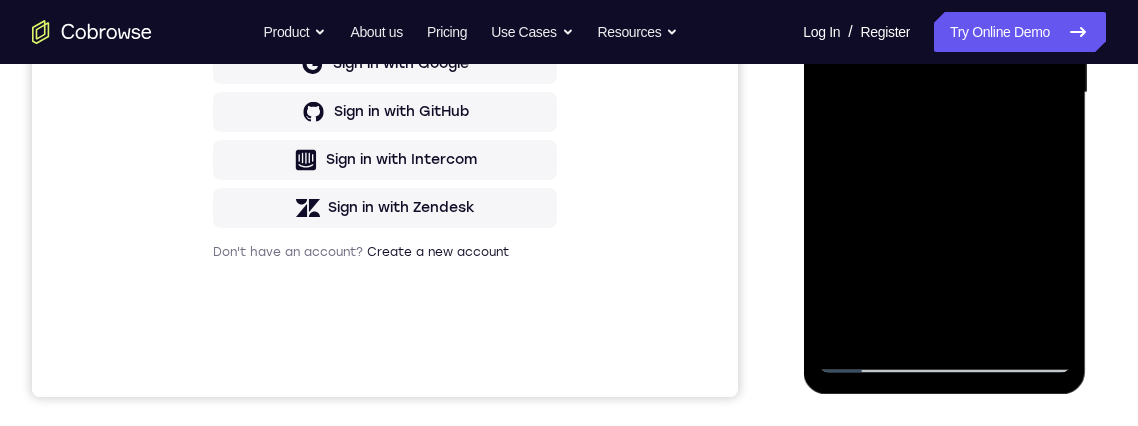click at bounding box center (944, 93) 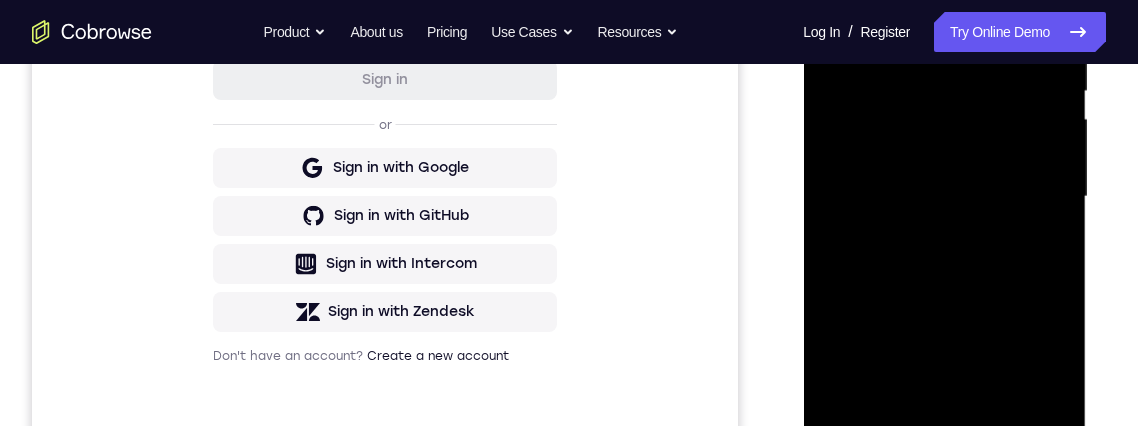 scroll, scrollTop: 431, scrollLeft: 0, axis: vertical 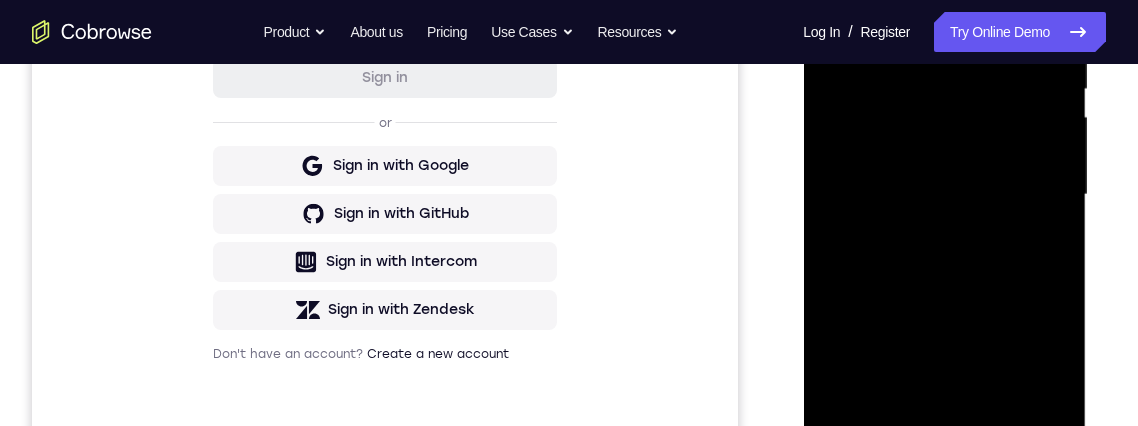 click at bounding box center [944, 195] 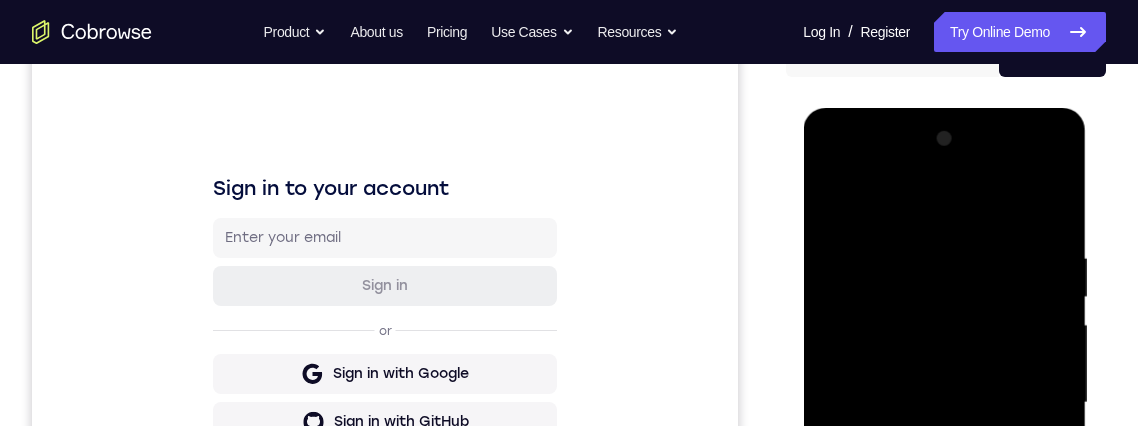 scroll, scrollTop: 219, scrollLeft: 0, axis: vertical 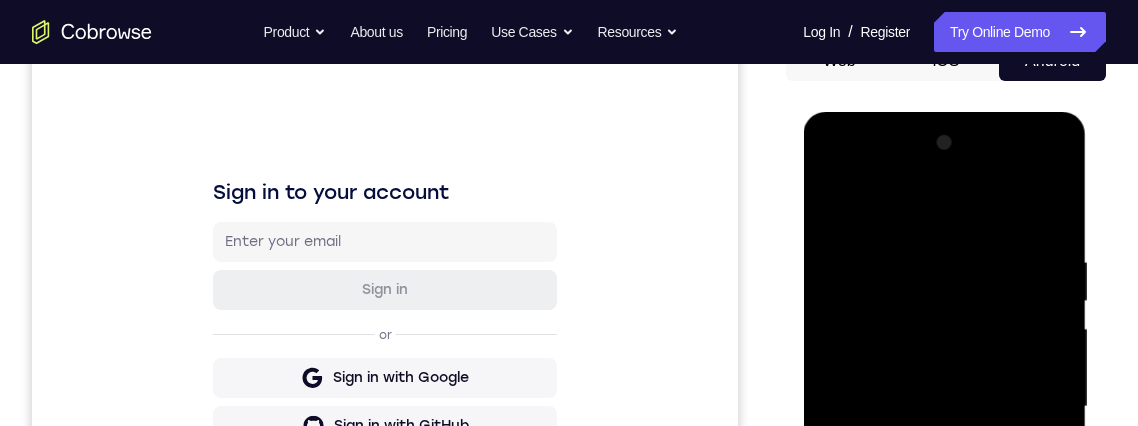 click at bounding box center (944, 407) 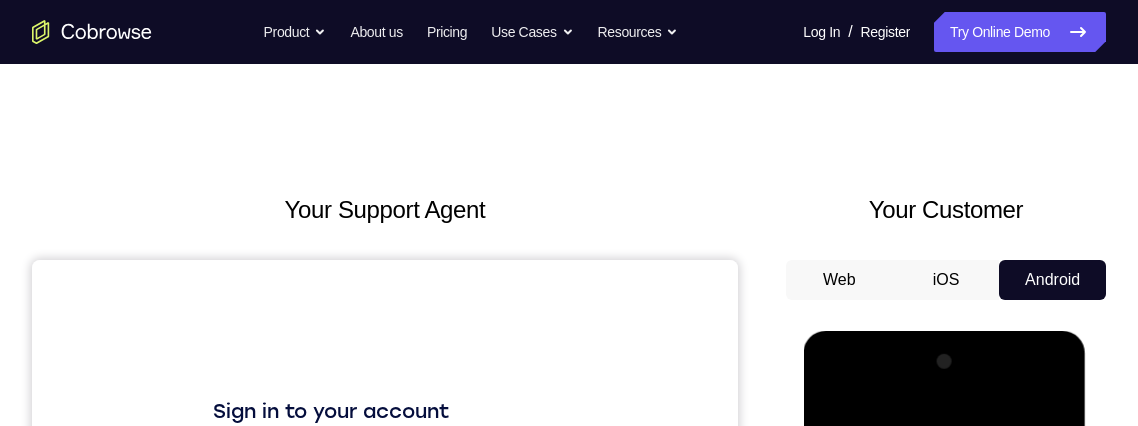 click on "iOS" at bounding box center [946, 280] 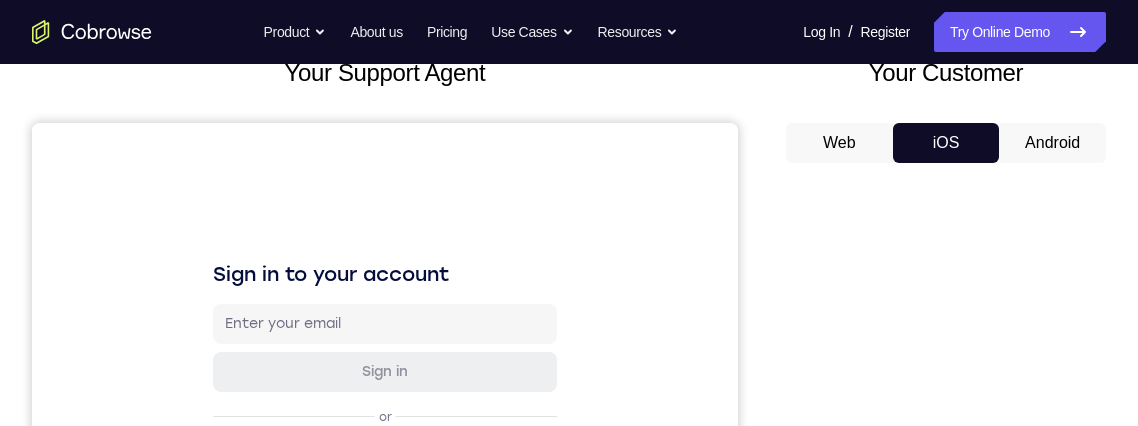 click on "Android" at bounding box center [1052, 143] 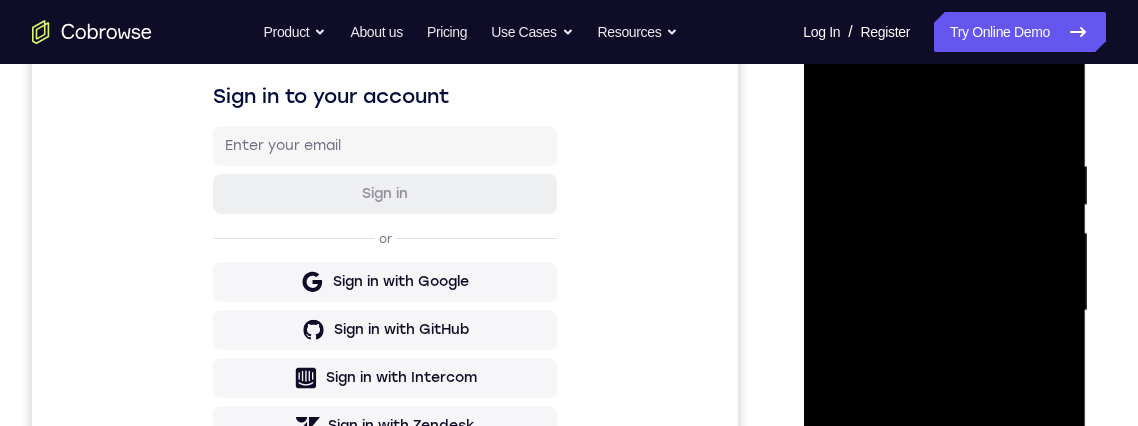 scroll, scrollTop: 0, scrollLeft: 0, axis: both 